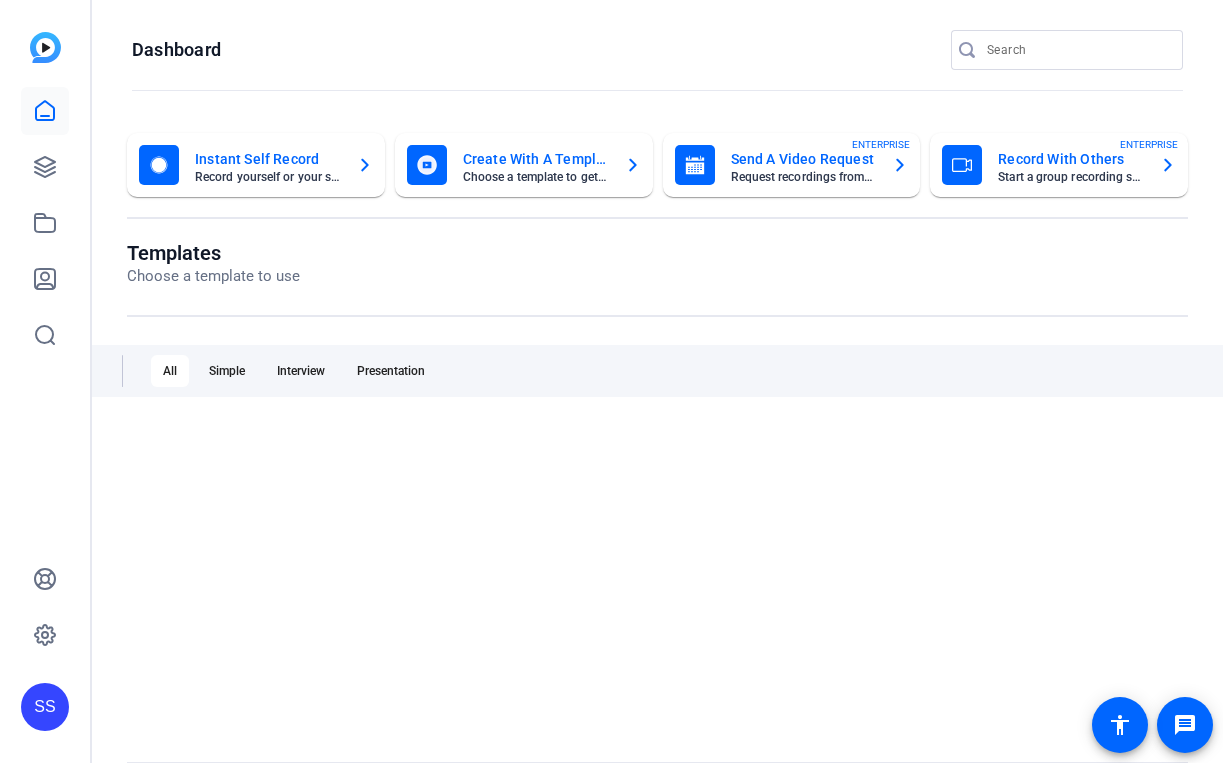 scroll, scrollTop: 0, scrollLeft: 0, axis: both 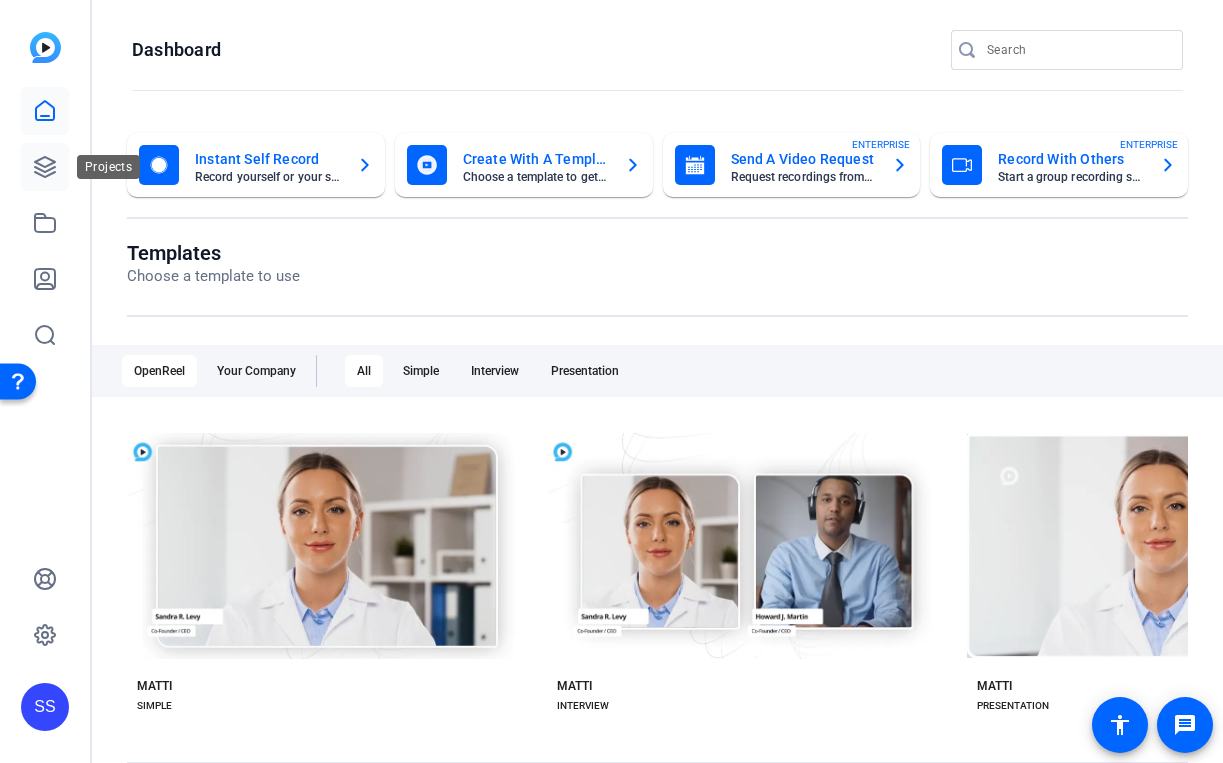 click 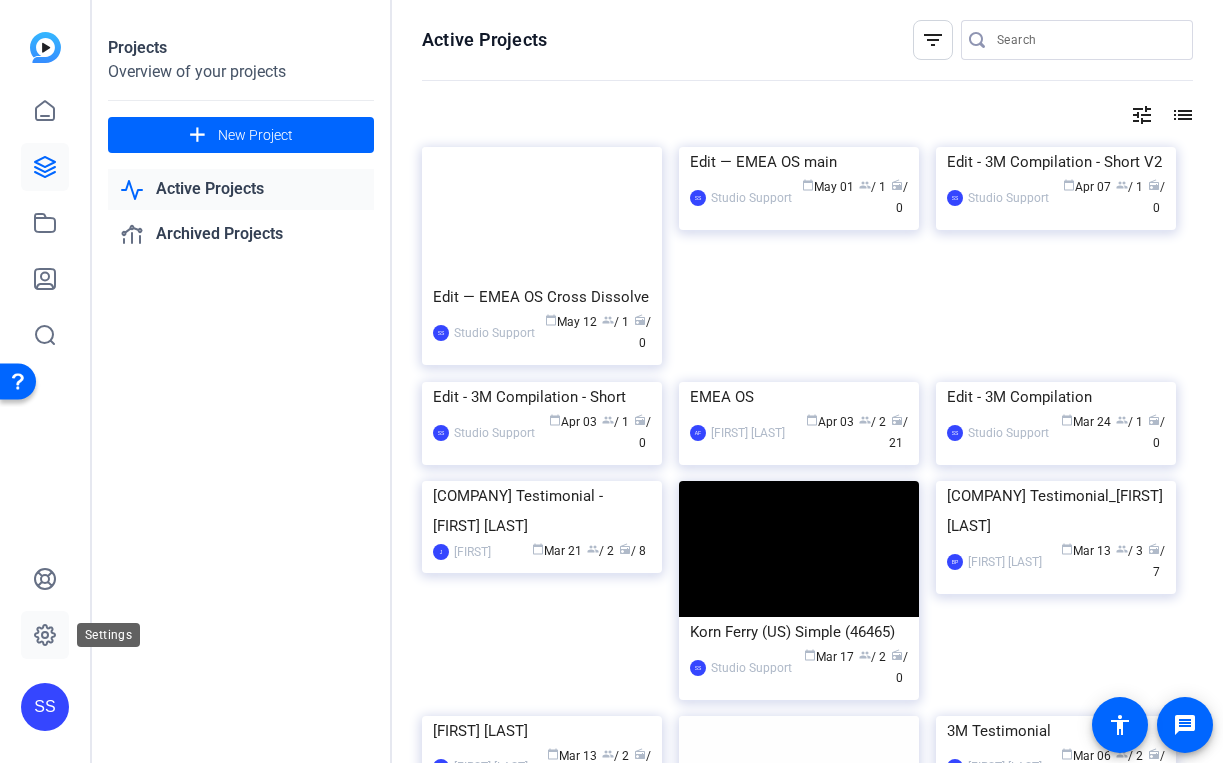 click 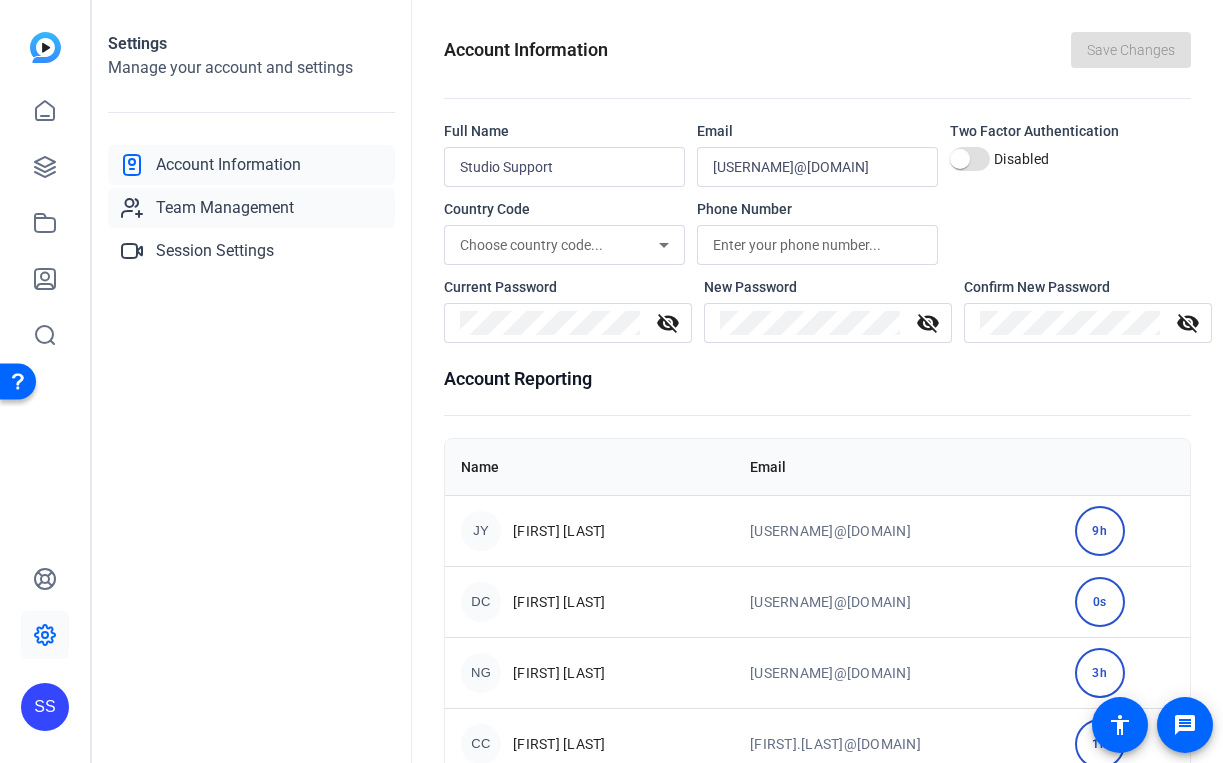 click on "Team Management" 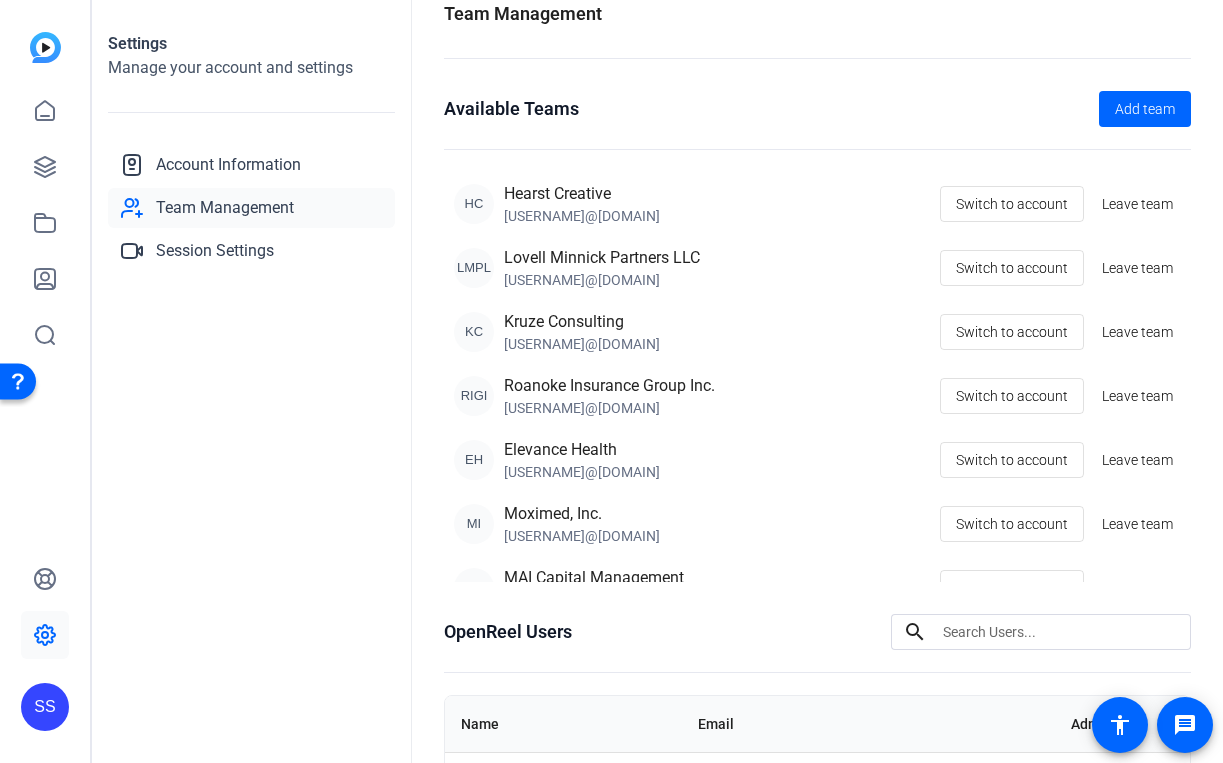 scroll, scrollTop: 0, scrollLeft: 0, axis: both 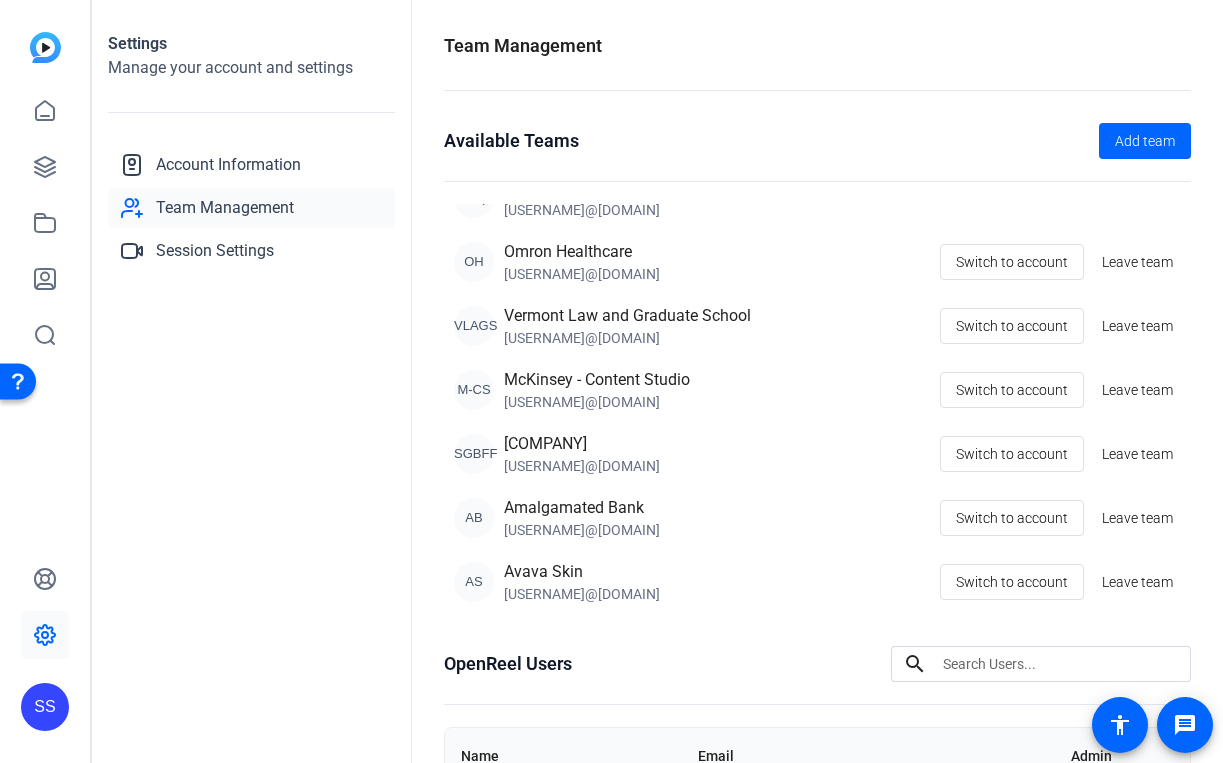 click on "SS" 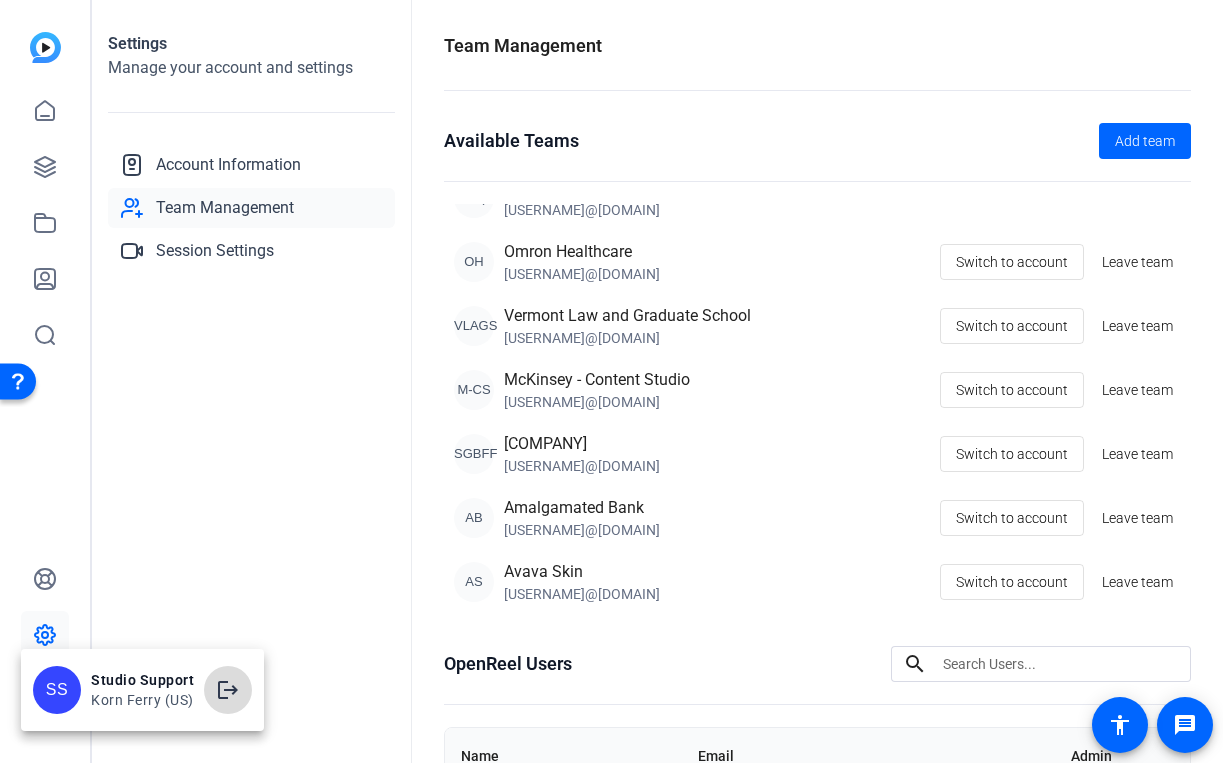 click on "logout" at bounding box center (228, 690) 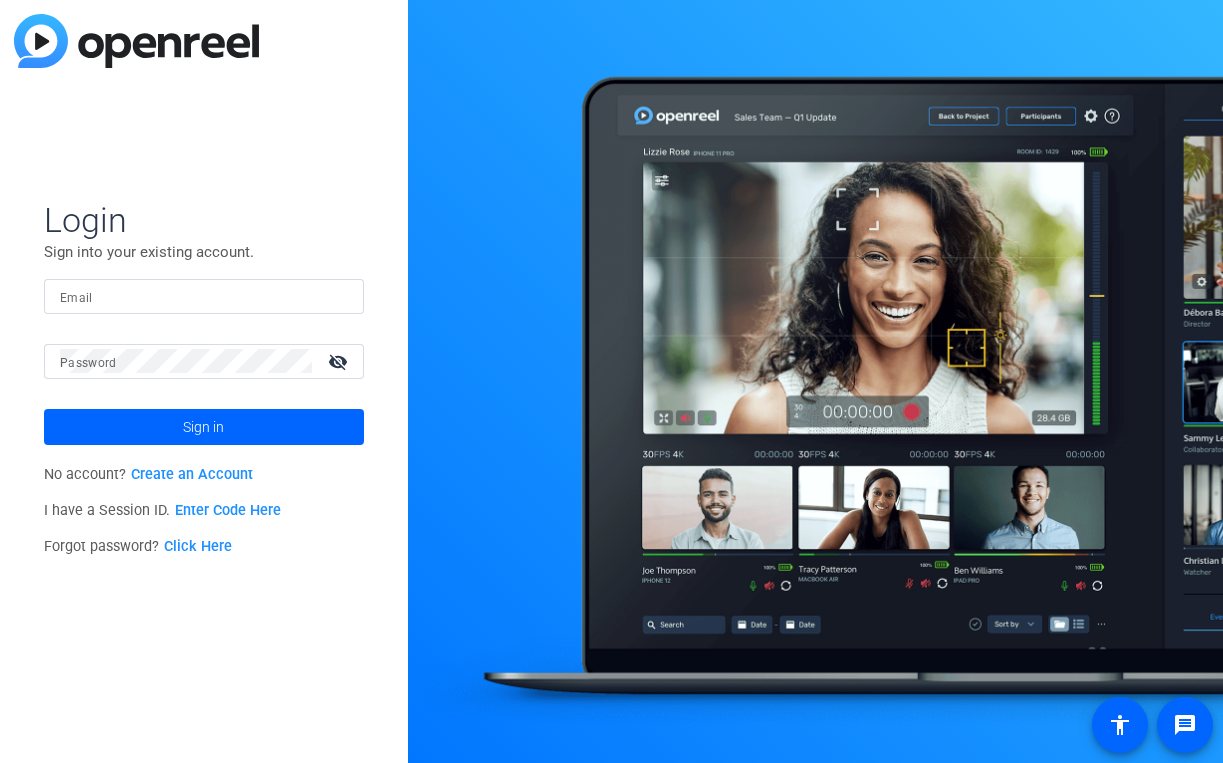 scroll, scrollTop: 0, scrollLeft: 0, axis: both 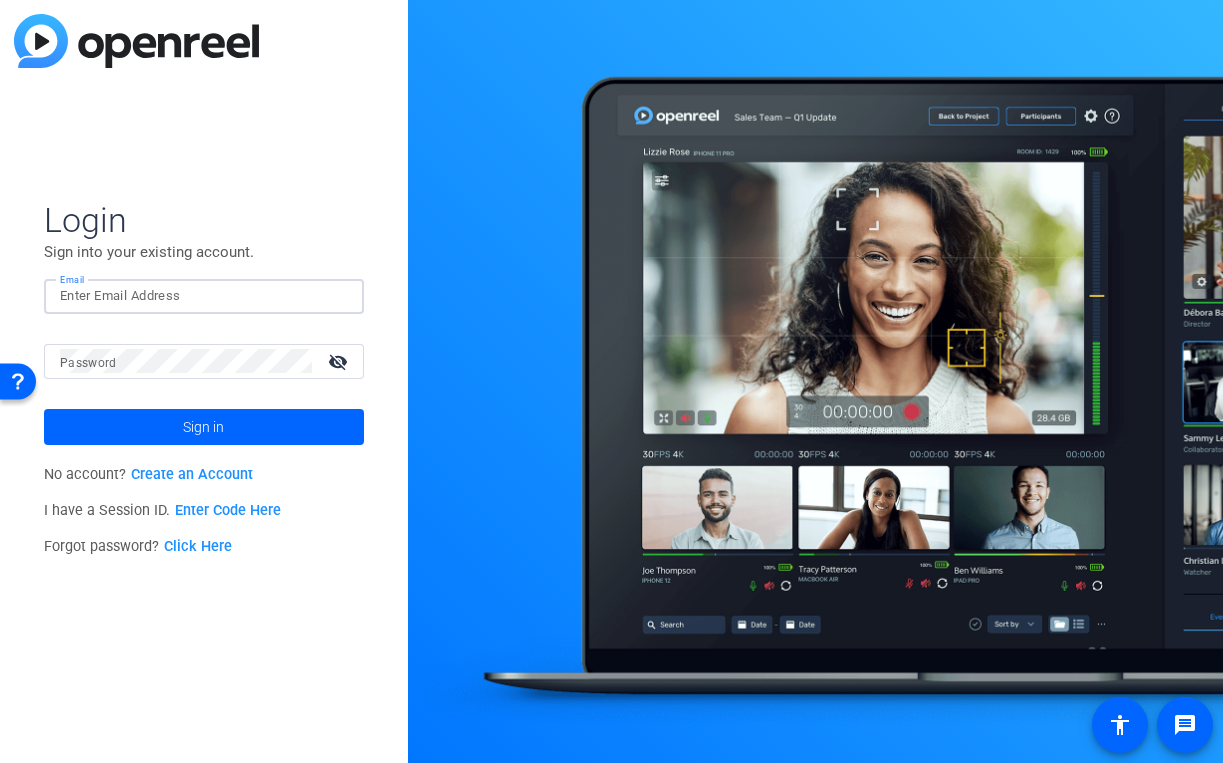 click 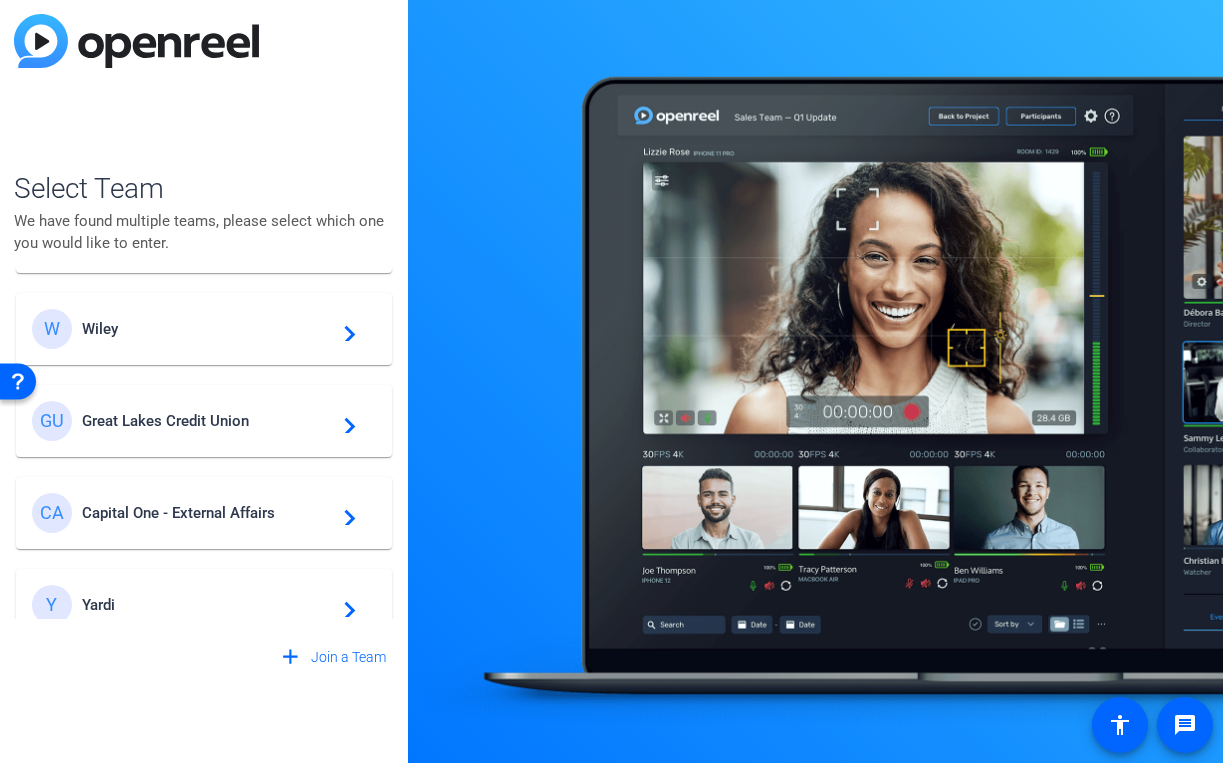 scroll, scrollTop: 210, scrollLeft: 0, axis: vertical 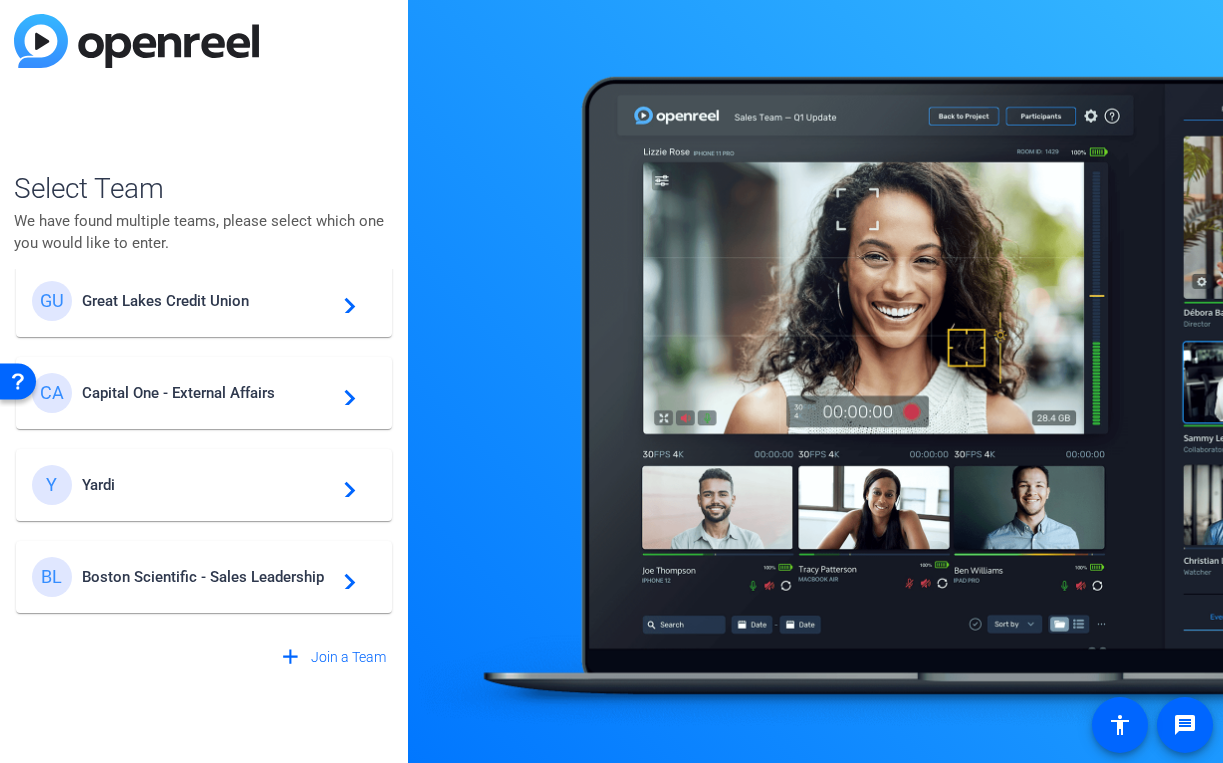 click on "Y Yardi  navigate_next" 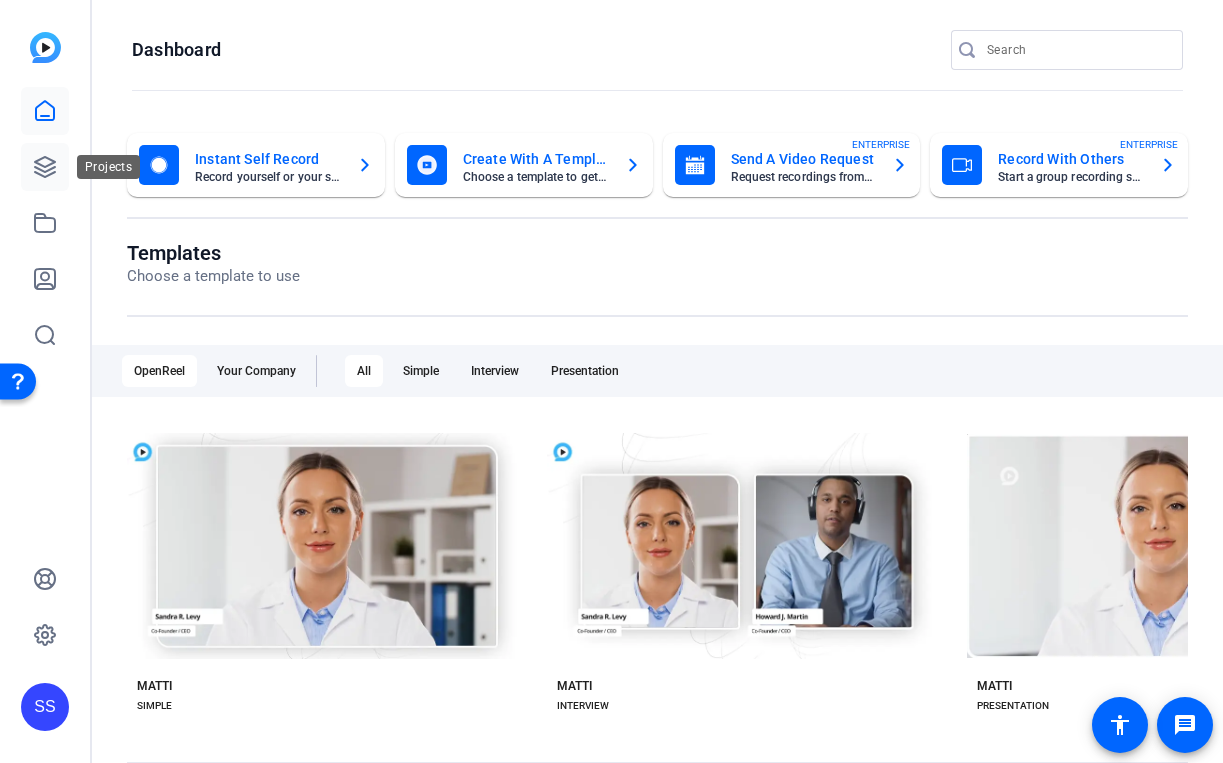 click 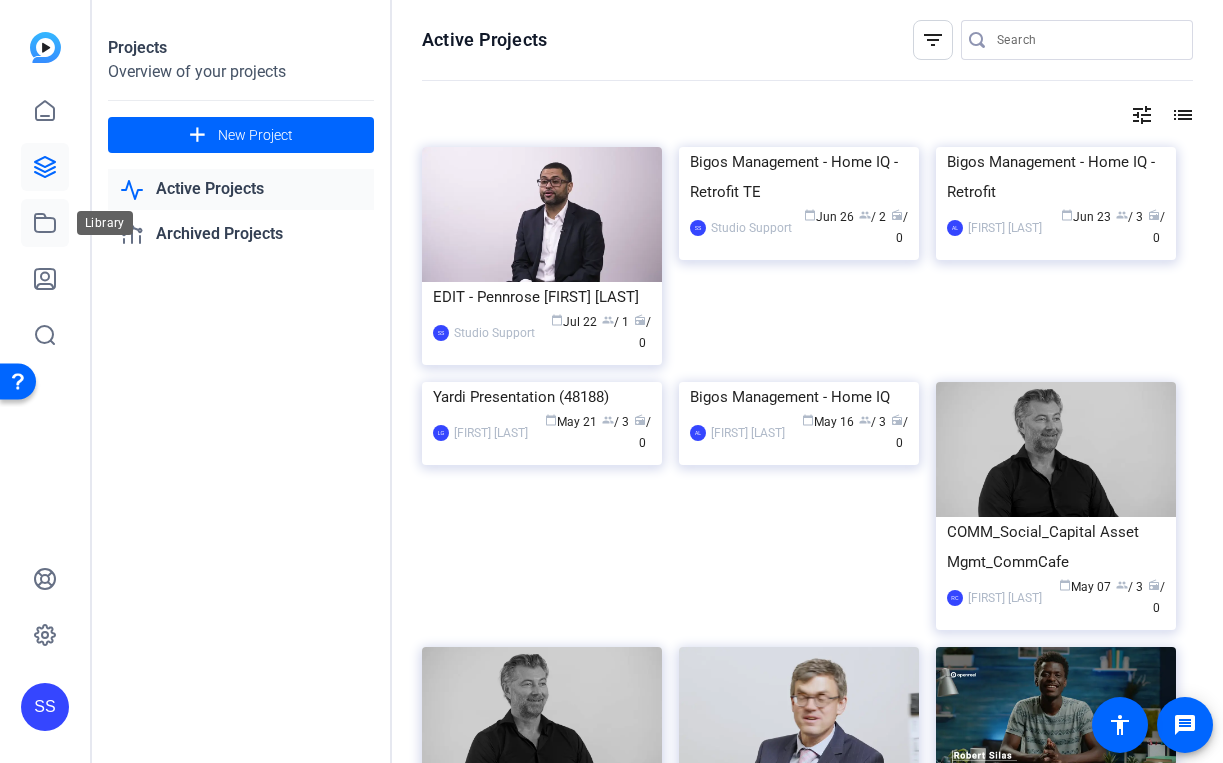 click 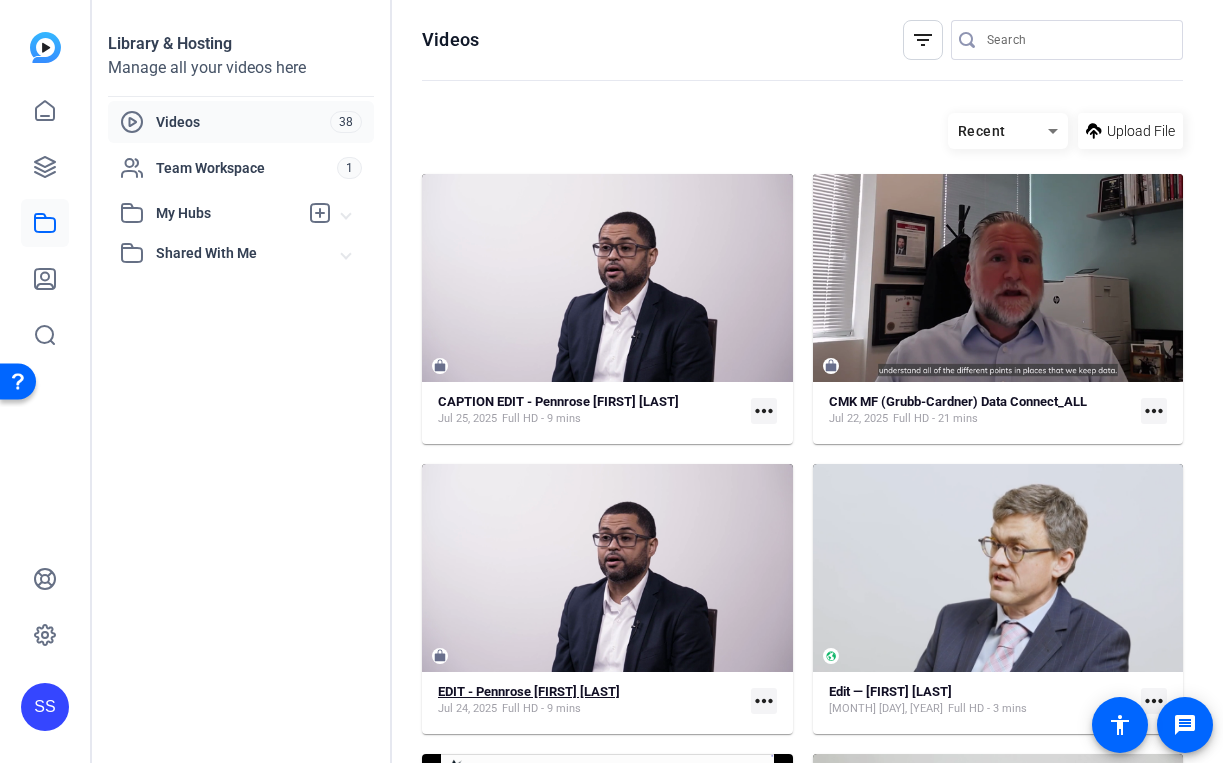 click on "EDIT - Pennrose [FIRST] [LAST]" 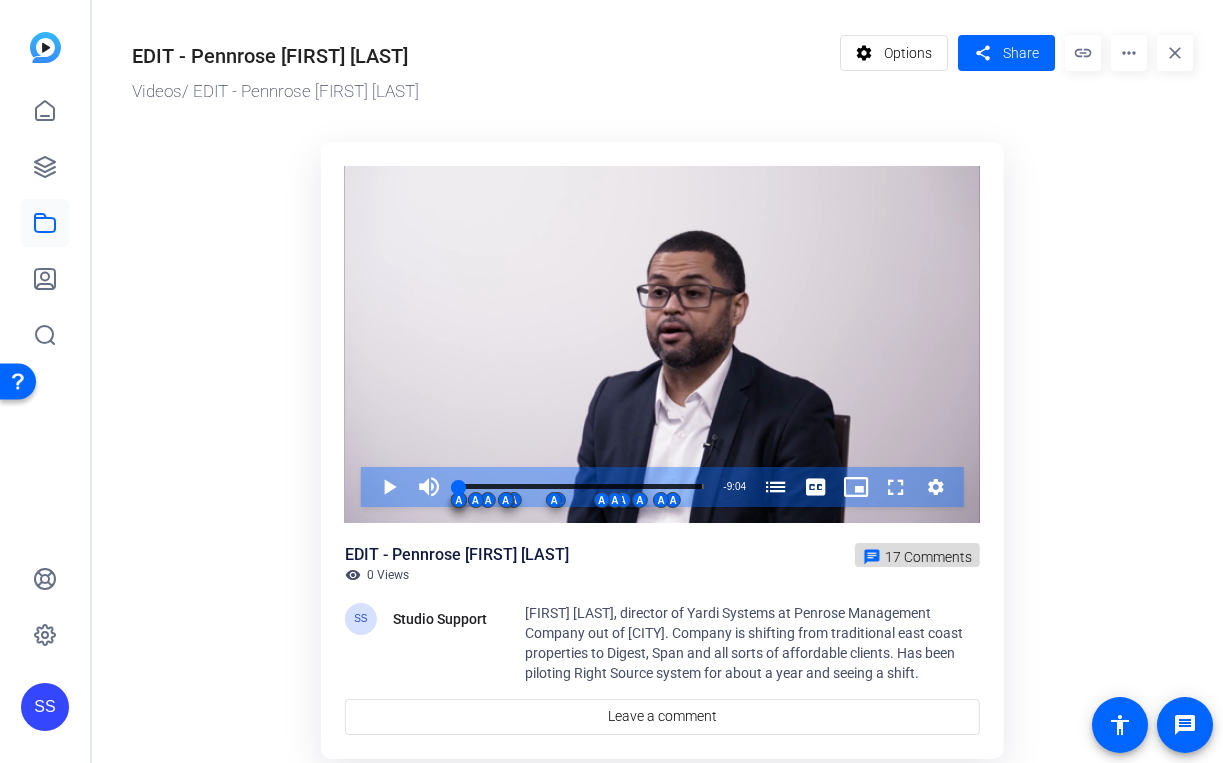 click on "17 Comments" 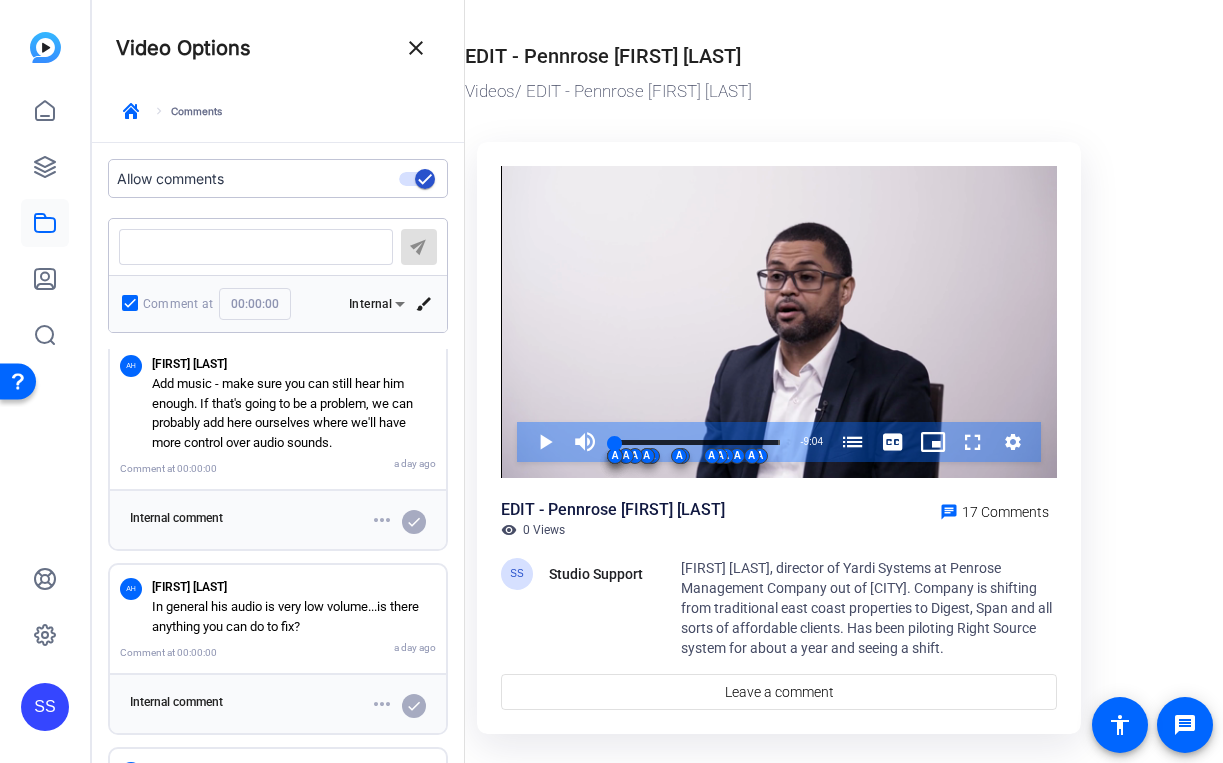 scroll, scrollTop: 3020, scrollLeft: 0, axis: vertical 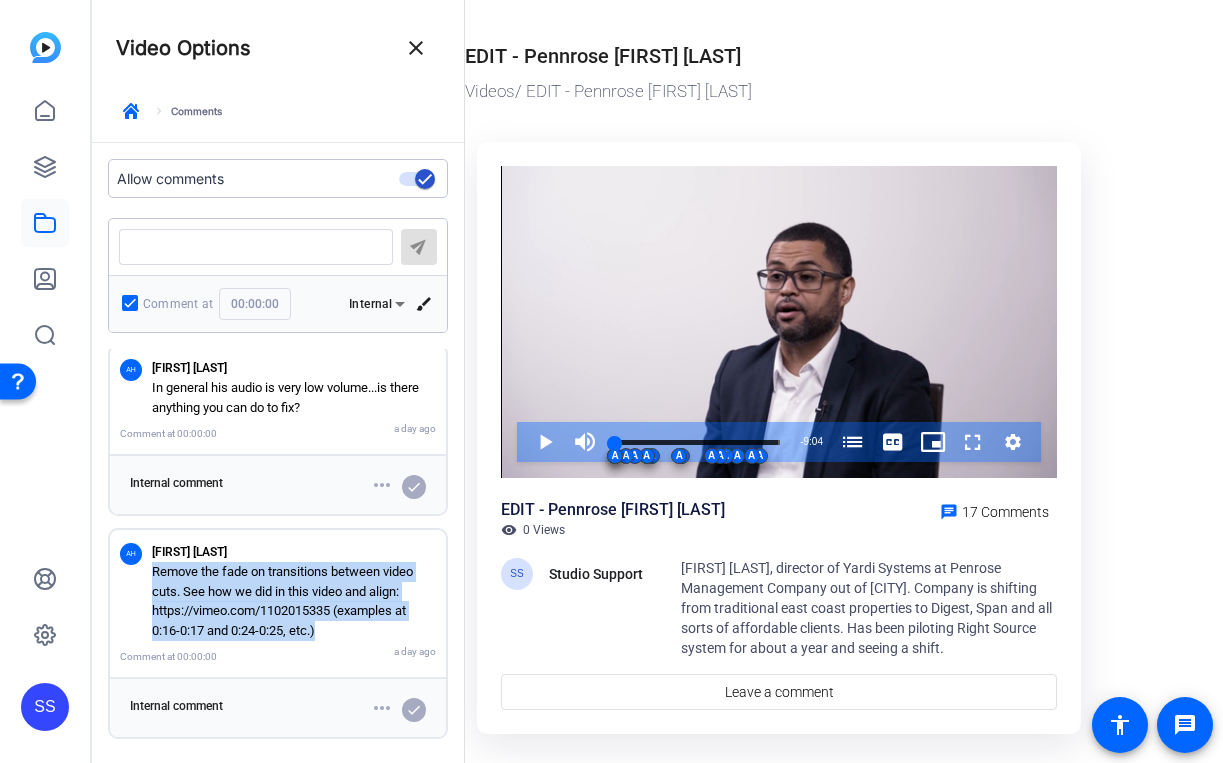drag, startPoint x: 320, startPoint y: 631, endPoint x: 151, endPoint y: 573, distance: 178.67569 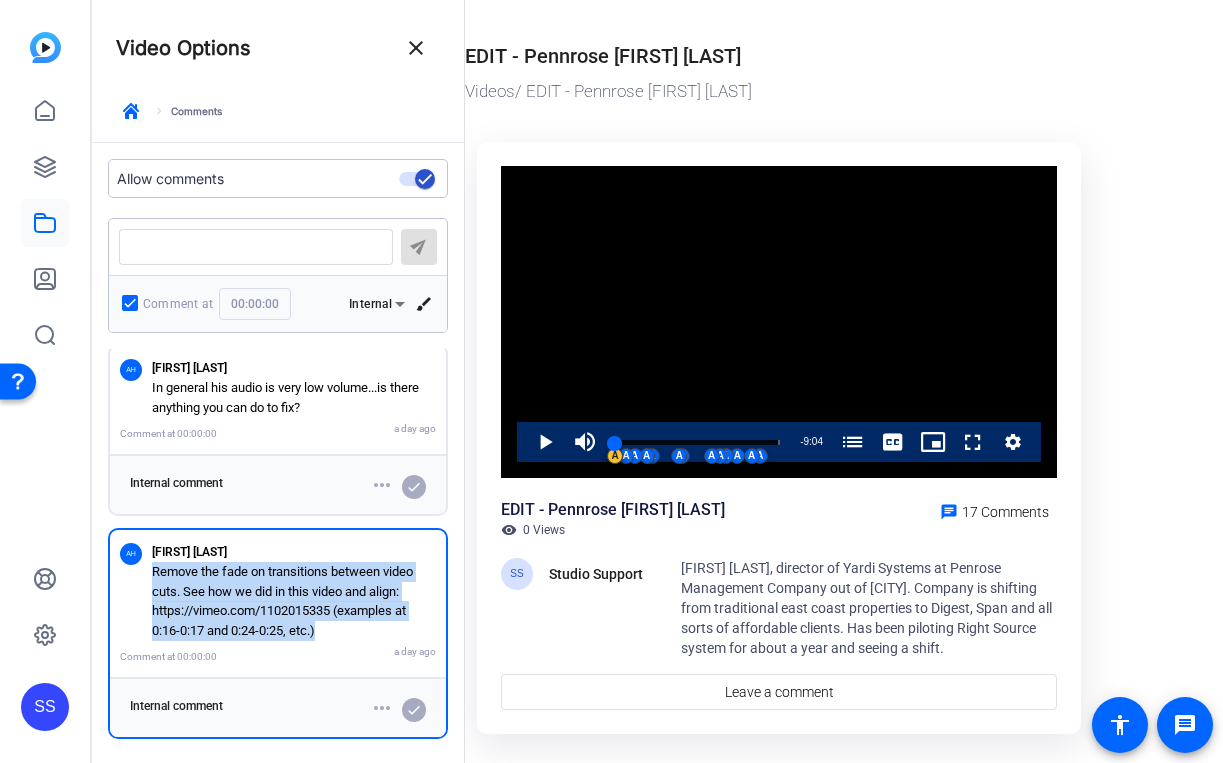 copy on "Remove the fade on transitions between video cuts. See how we did in this video and align: https://vimeo.com/1102015335 (examples at 0:16-0:17 and 0:24-0:25, etc.)" 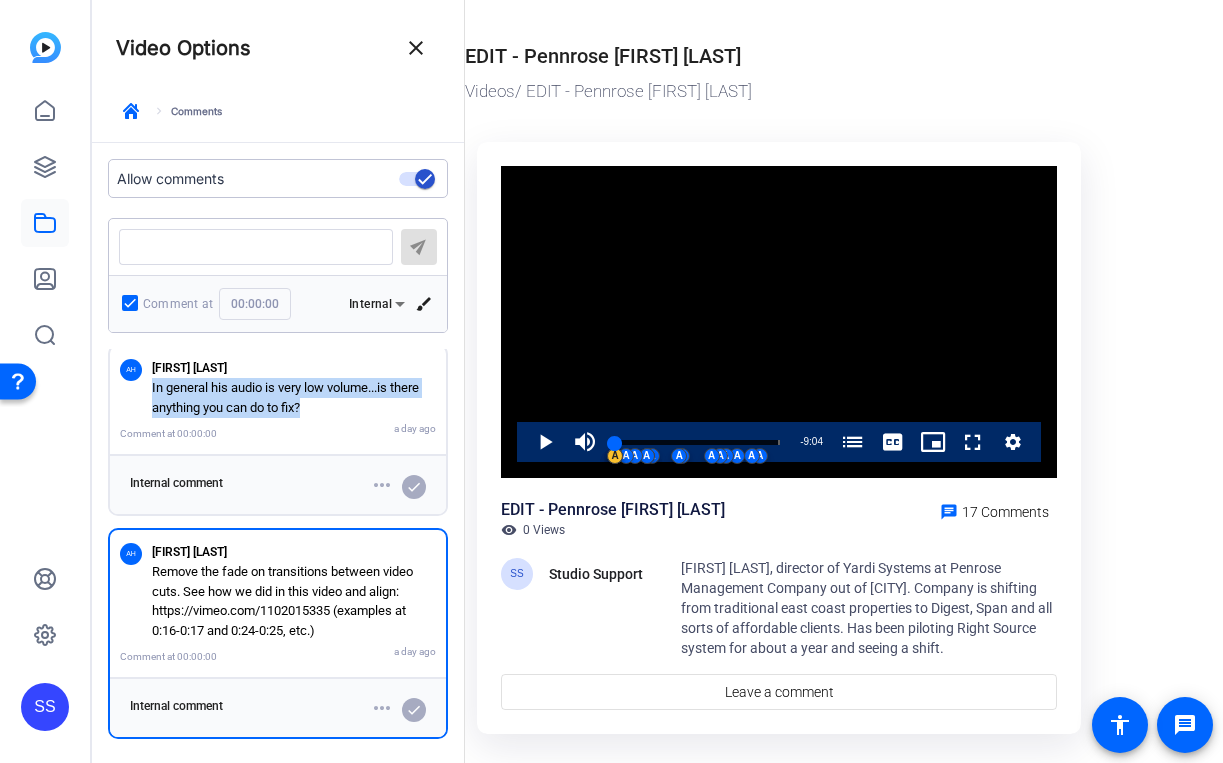drag, startPoint x: 322, startPoint y: 406, endPoint x: 152, endPoint y: 387, distance: 171.05847 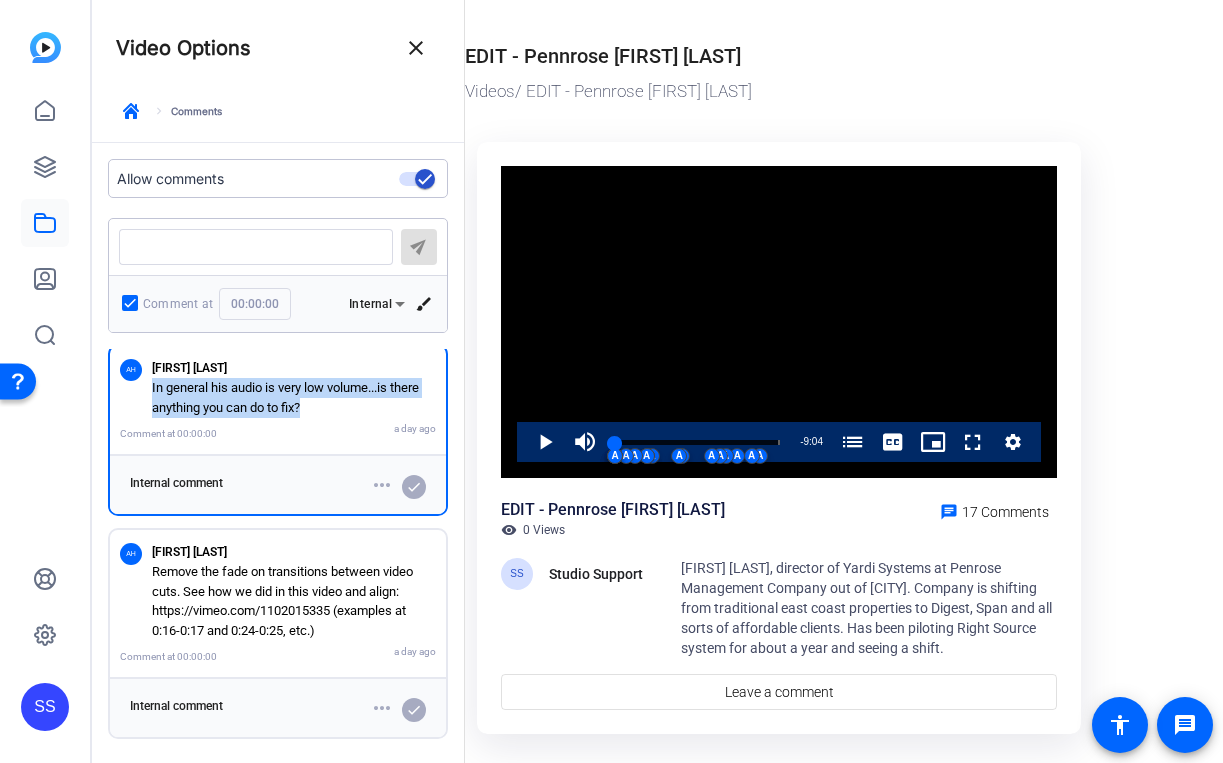 copy on "In general his audio is very low volume...is there anything you can do to fix?" 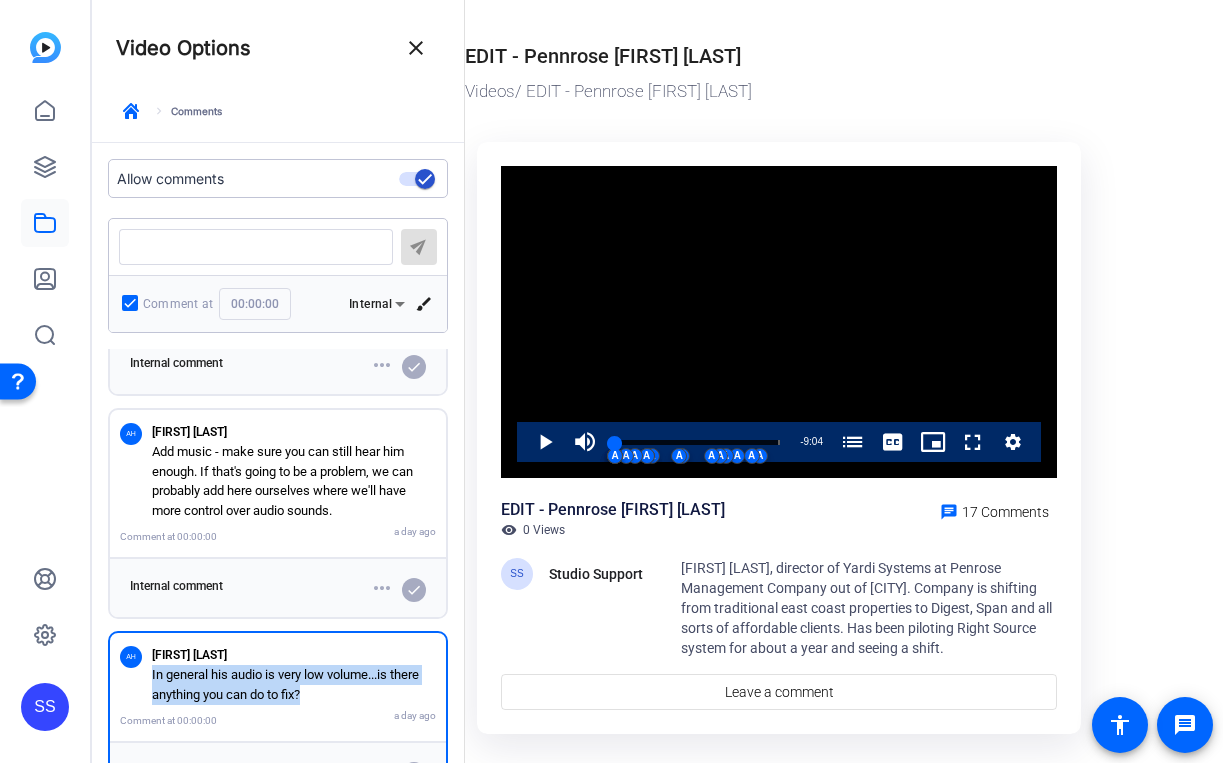 scroll, scrollTop: 2715, scrollLeft: 0, axis: vertical 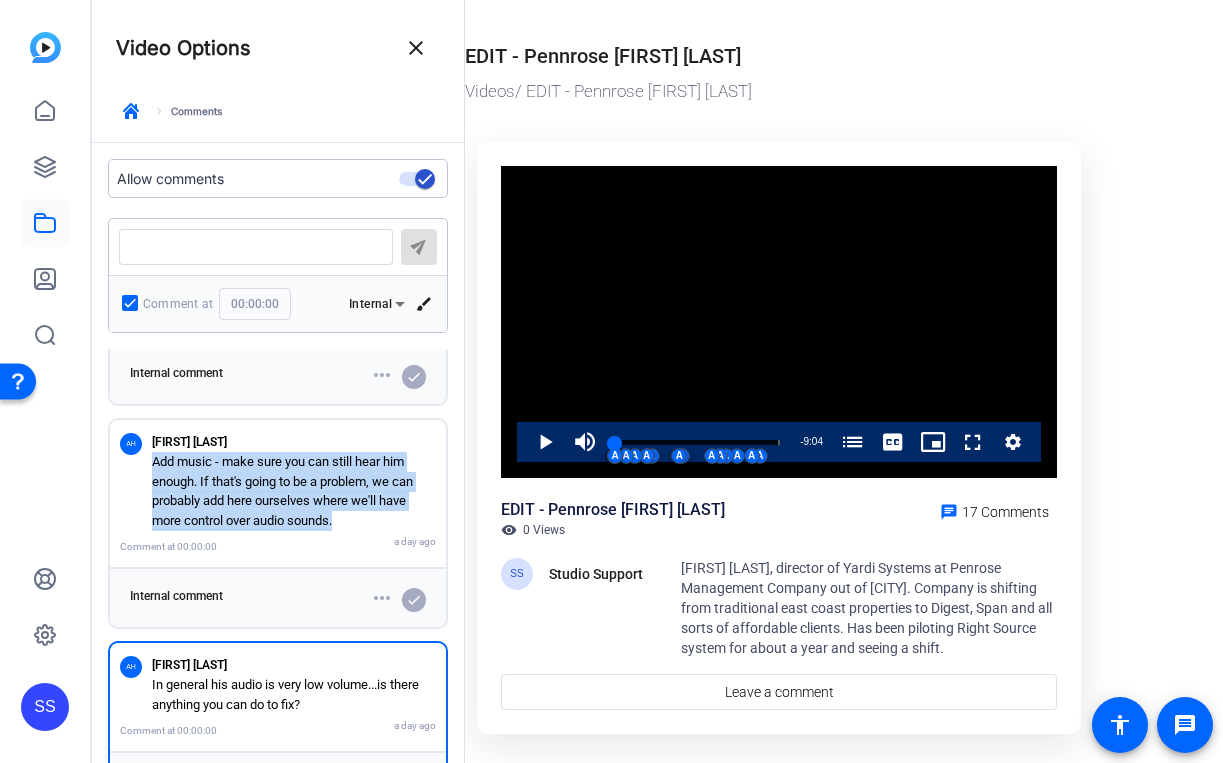 drag, startPoint x: 361, startPoint y: 534, endPoint x: 150, endPoint y: 471, distance: 220.20445 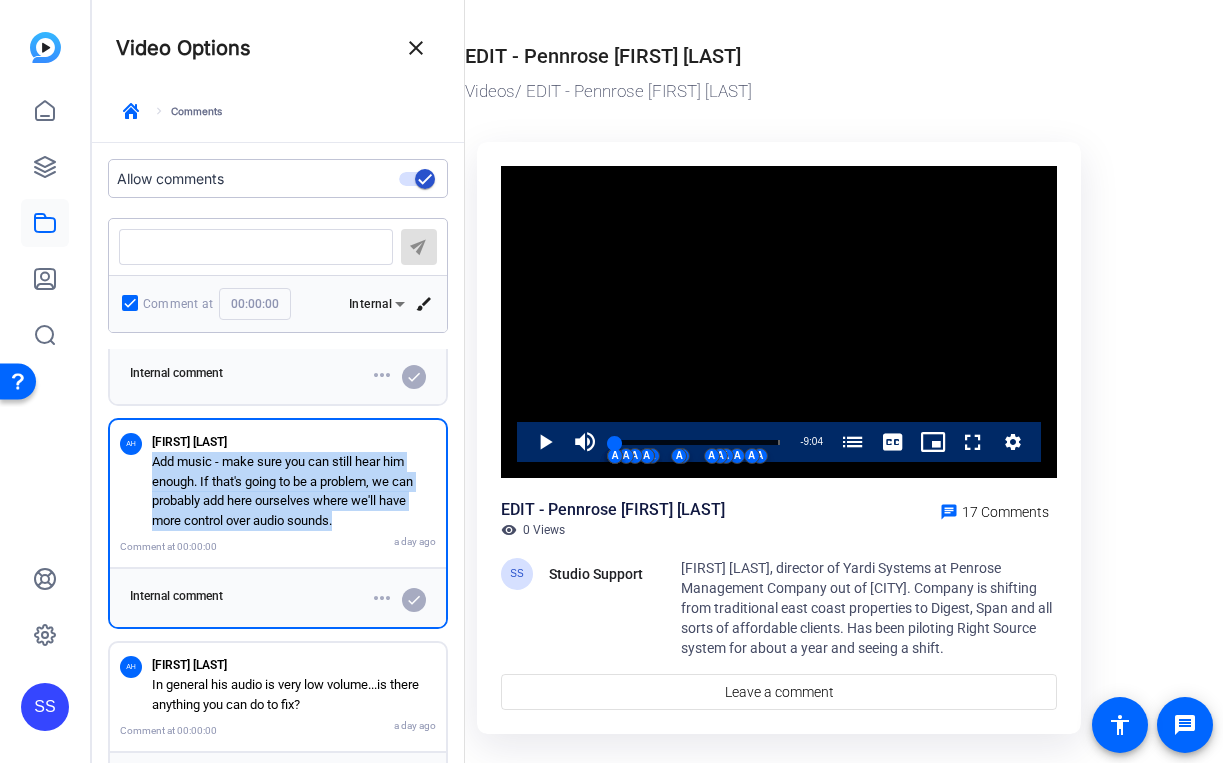 copy on "Add music - make sure you can still hear him enough. If that's going to be a problem, we can probably add here ourselves where we'll have more control over audio sounds." 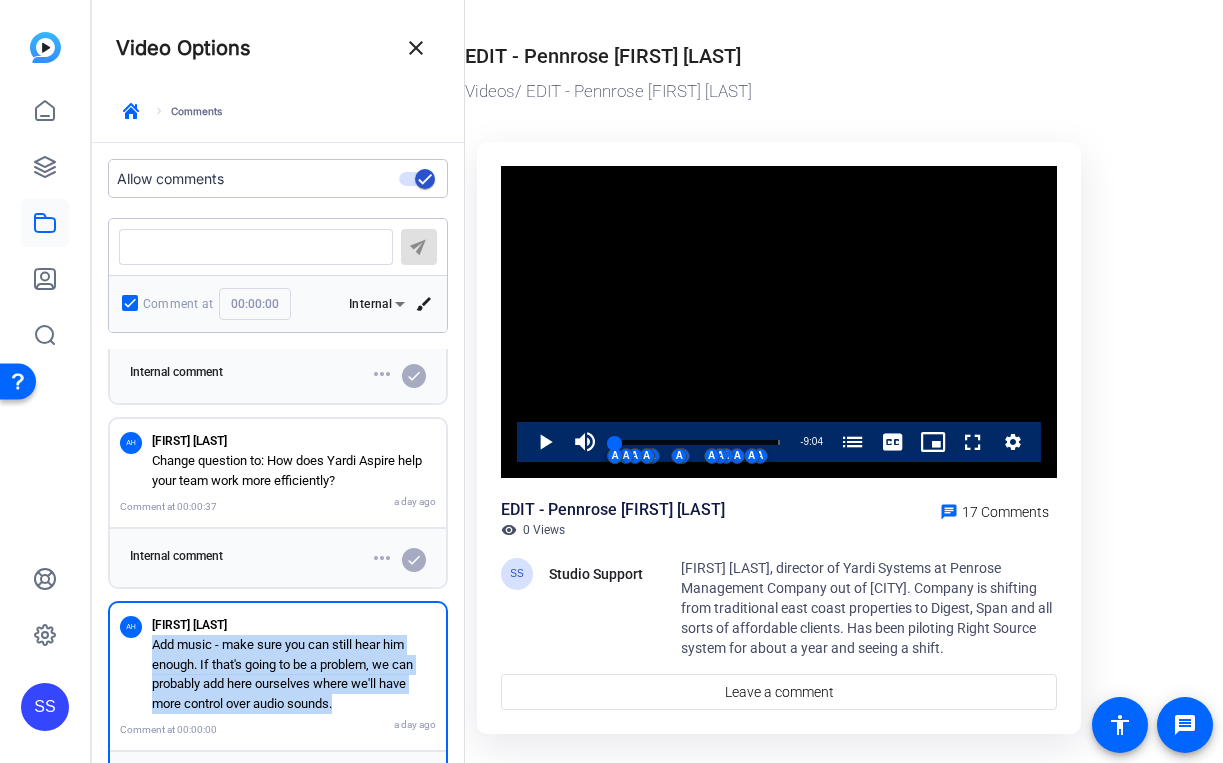 scroll, scrollTop: 2529, scrollLeft: 0, axis: vertical 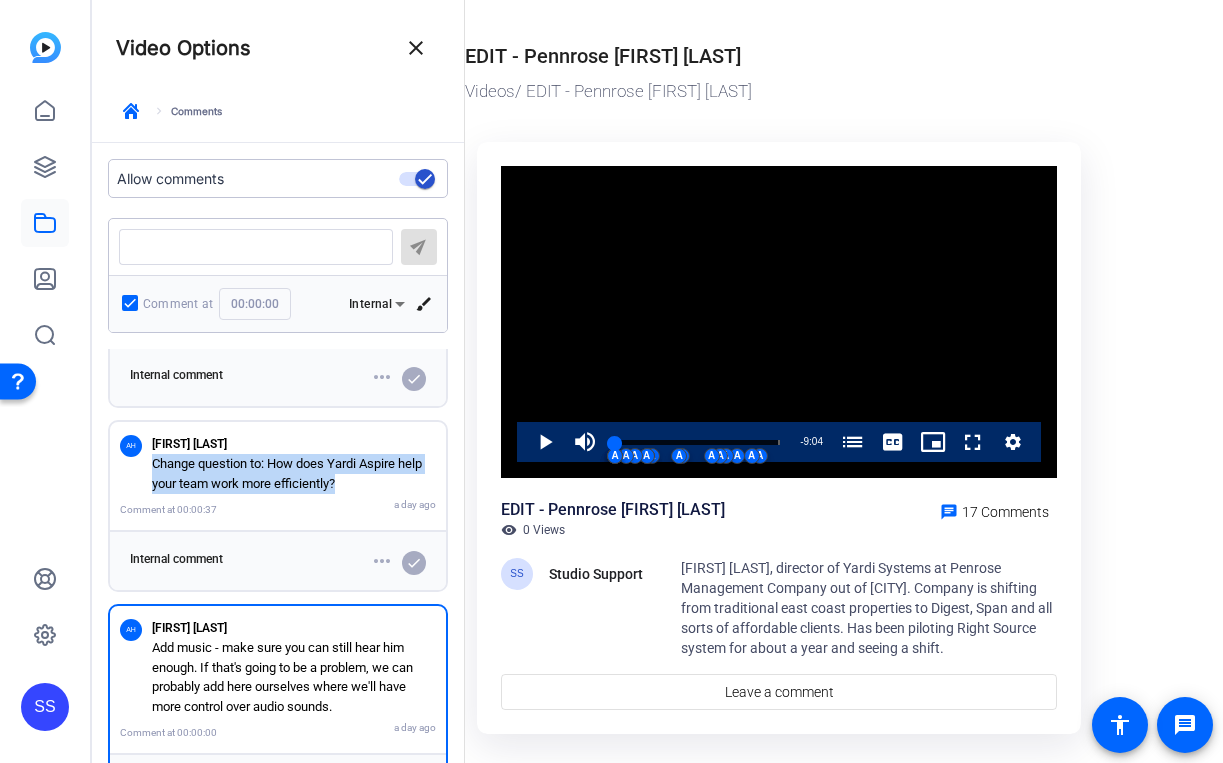 drag, startPoint x: 365, startPoint y: 487, endPoint x: 150, endPoint y: 470, distance: 215.67105 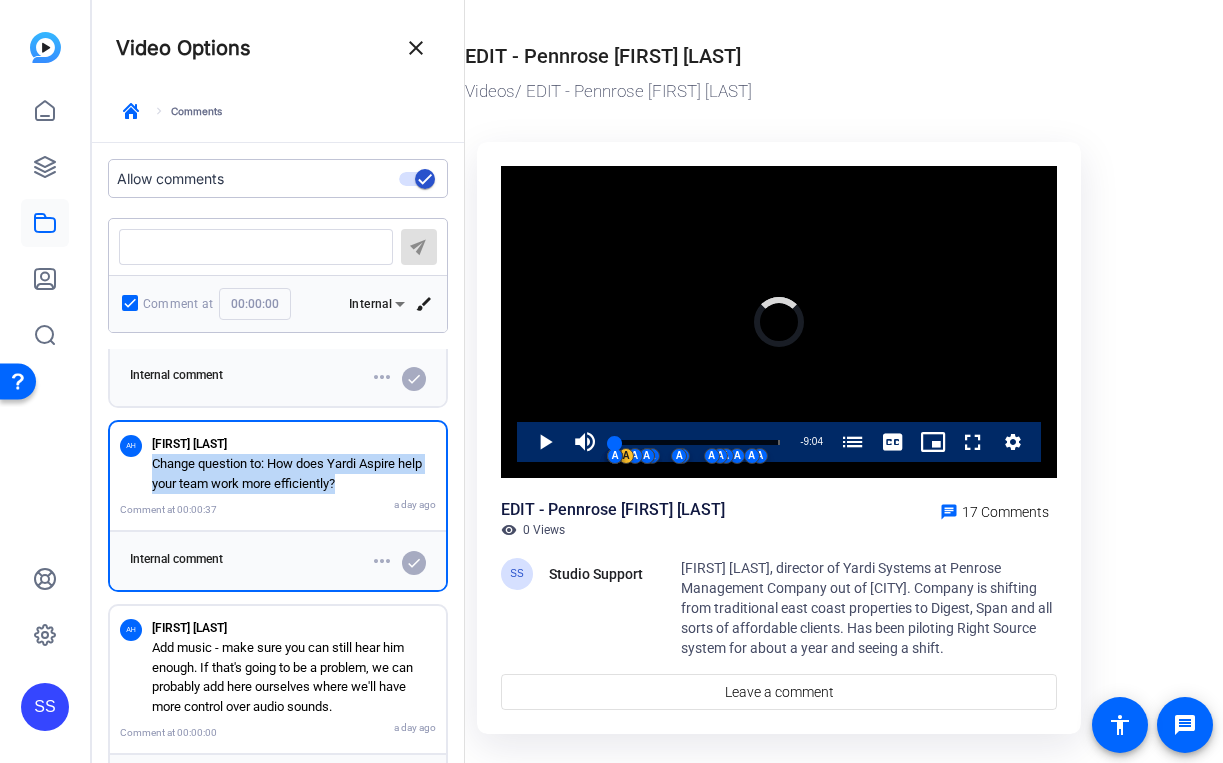 copy on "Change question to: How does Yardi Aspire help your team work more efficiently?" 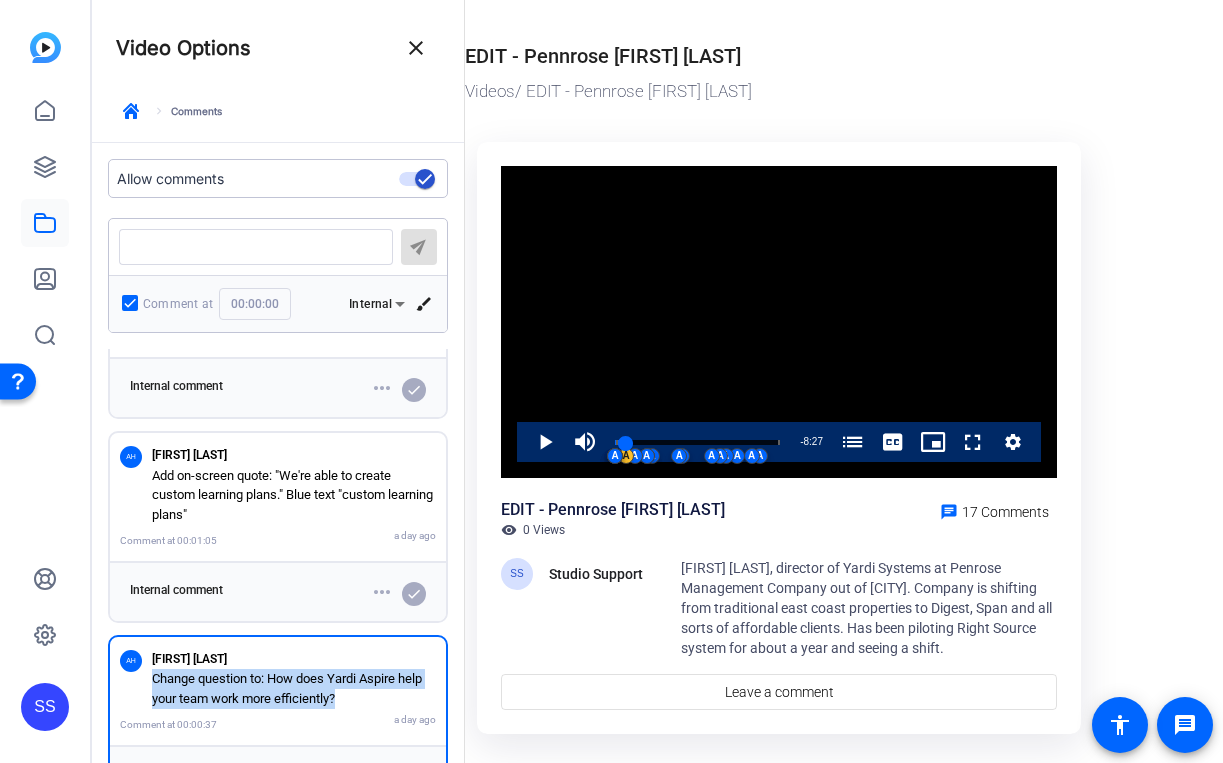 scroll, scrollTop: 2288, scrollLeft: 0, axis: vertical 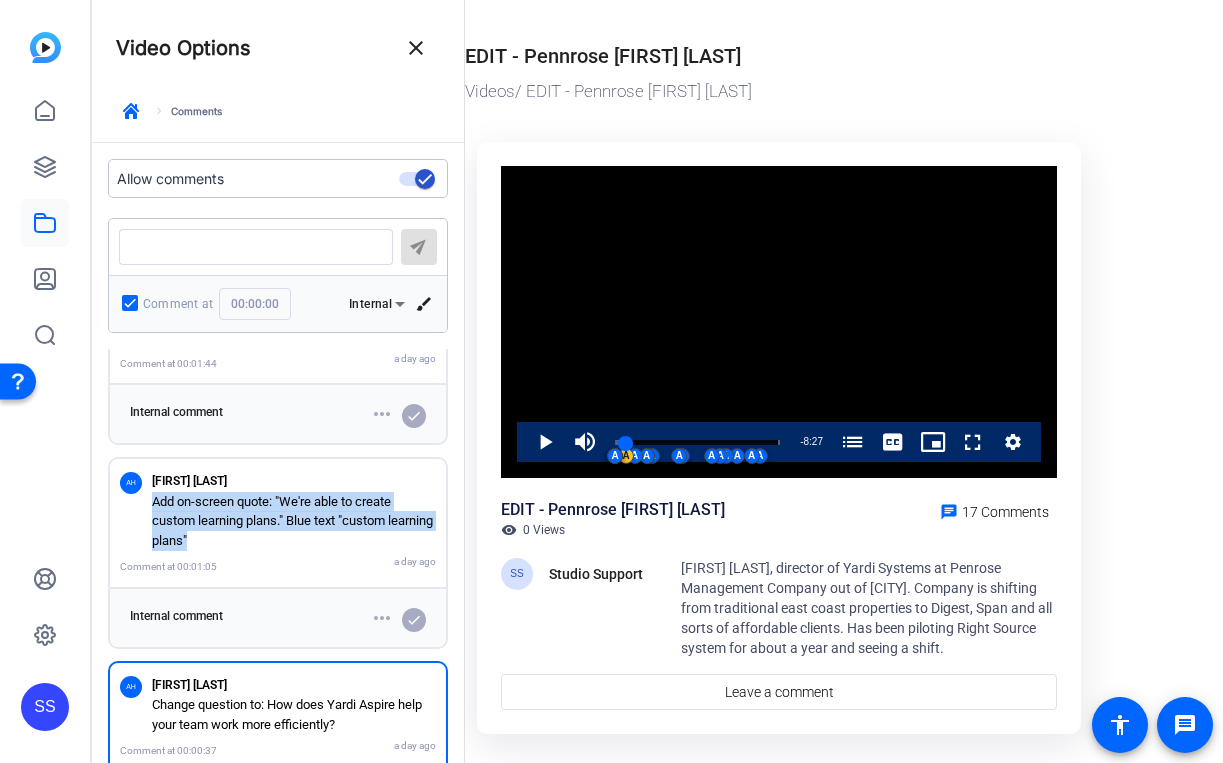 drag, startPoint x: 249, startPoint y: 550, endPoint x: 151, endPoint y: 505, distance: 107.837845 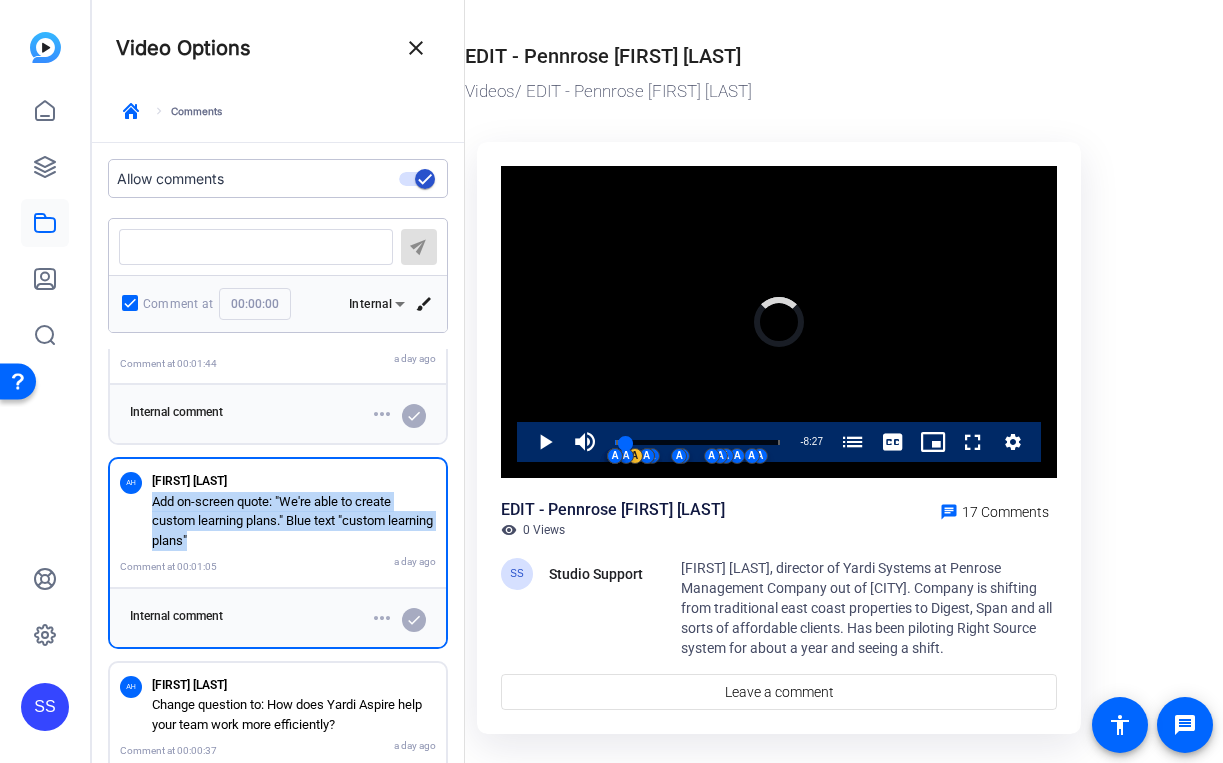 copy on "Add on-screen quote: "We're able to create custom learning plans." Blue text "custom learning plans"" 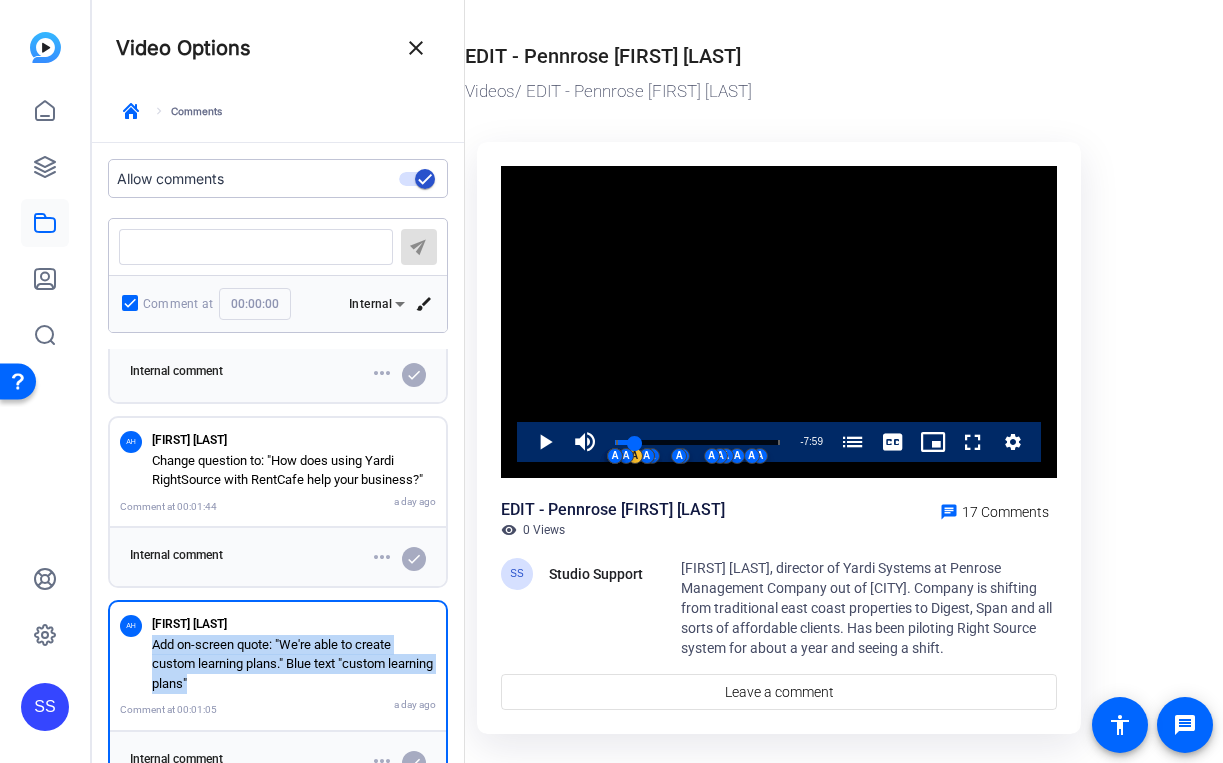 scroll, scrollTop: 2132, scrollLeft: 0, axis: vertical 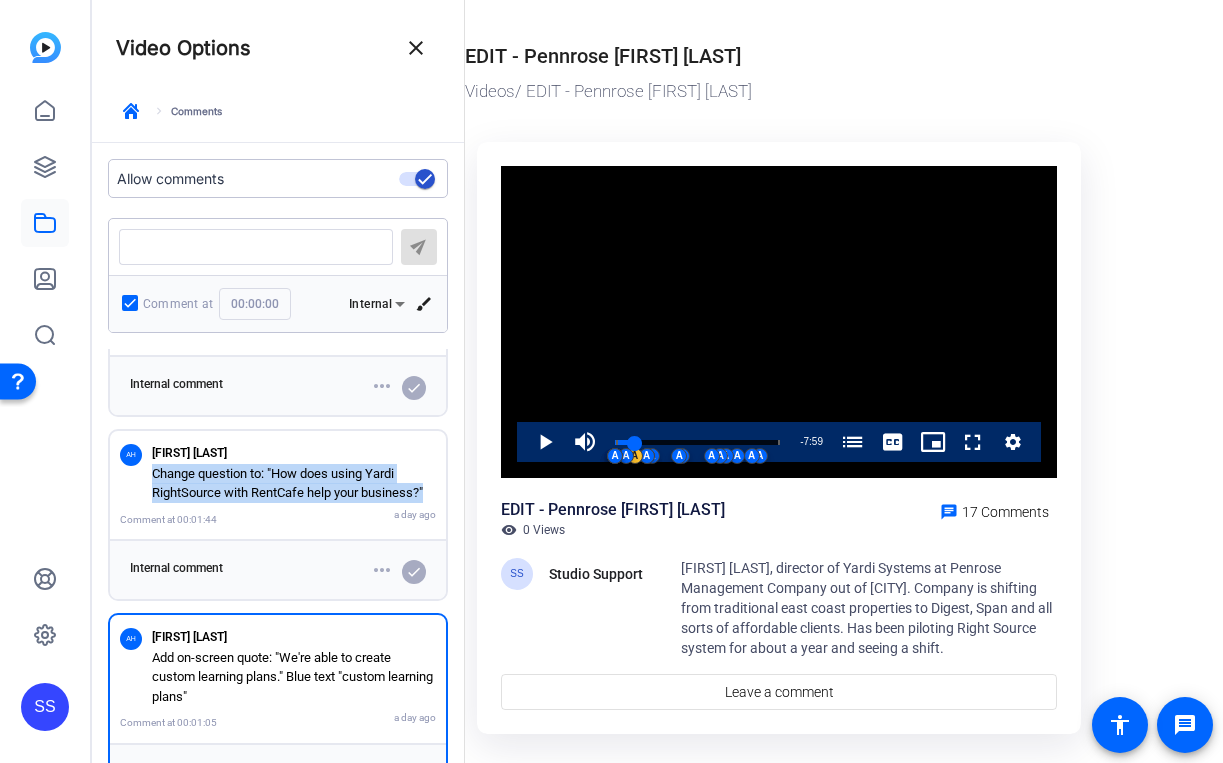 drag, startPoint x: 431, startPoint y: 500, endPoint x: 147, endPoint y: 477, distance: 284.9298 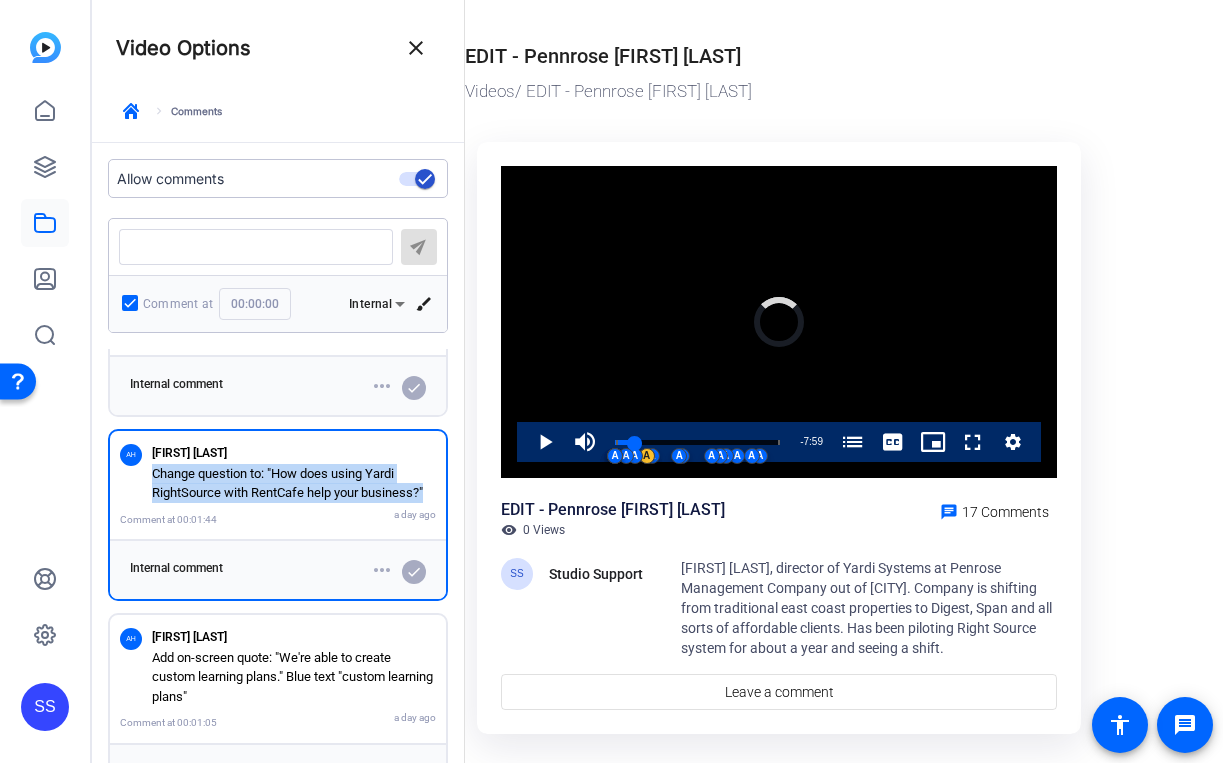 copy on "Change question to: "How does using Yardi RightSource with RentCafe help your business?"" 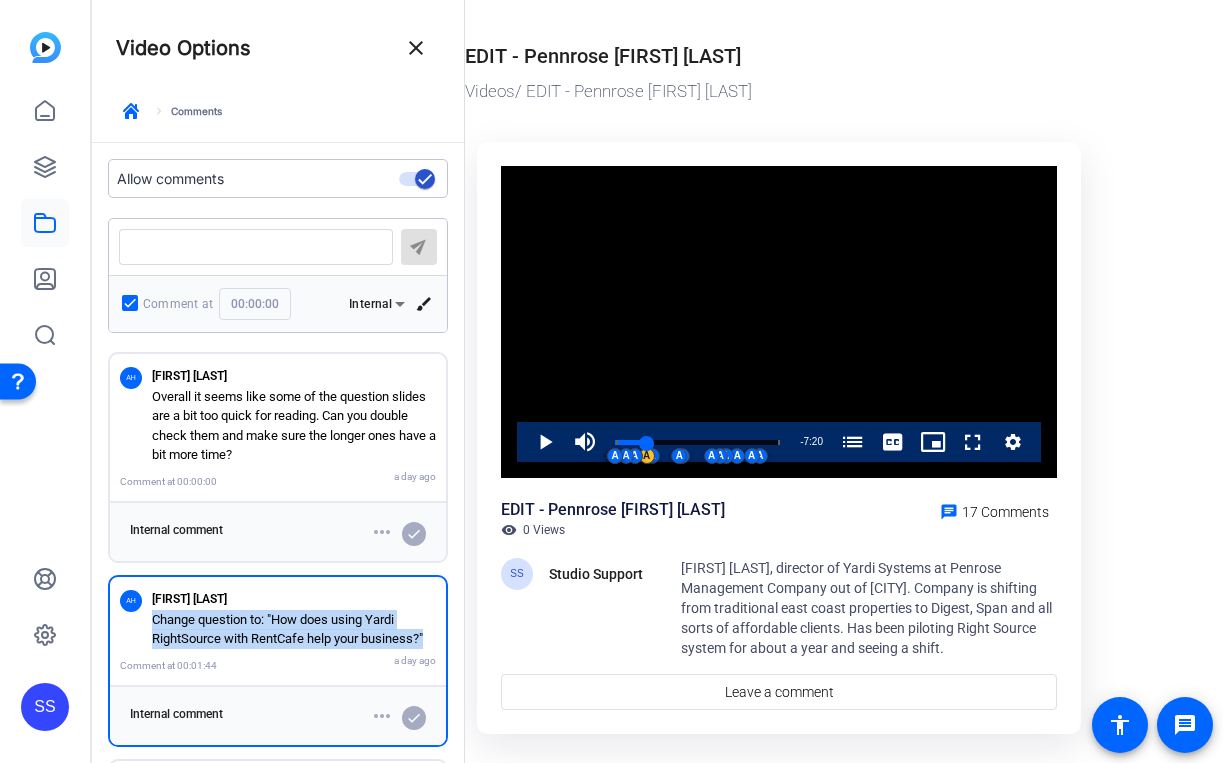 scroll, scrollTop: 1982, scrollLeft: 0, axis: vertical 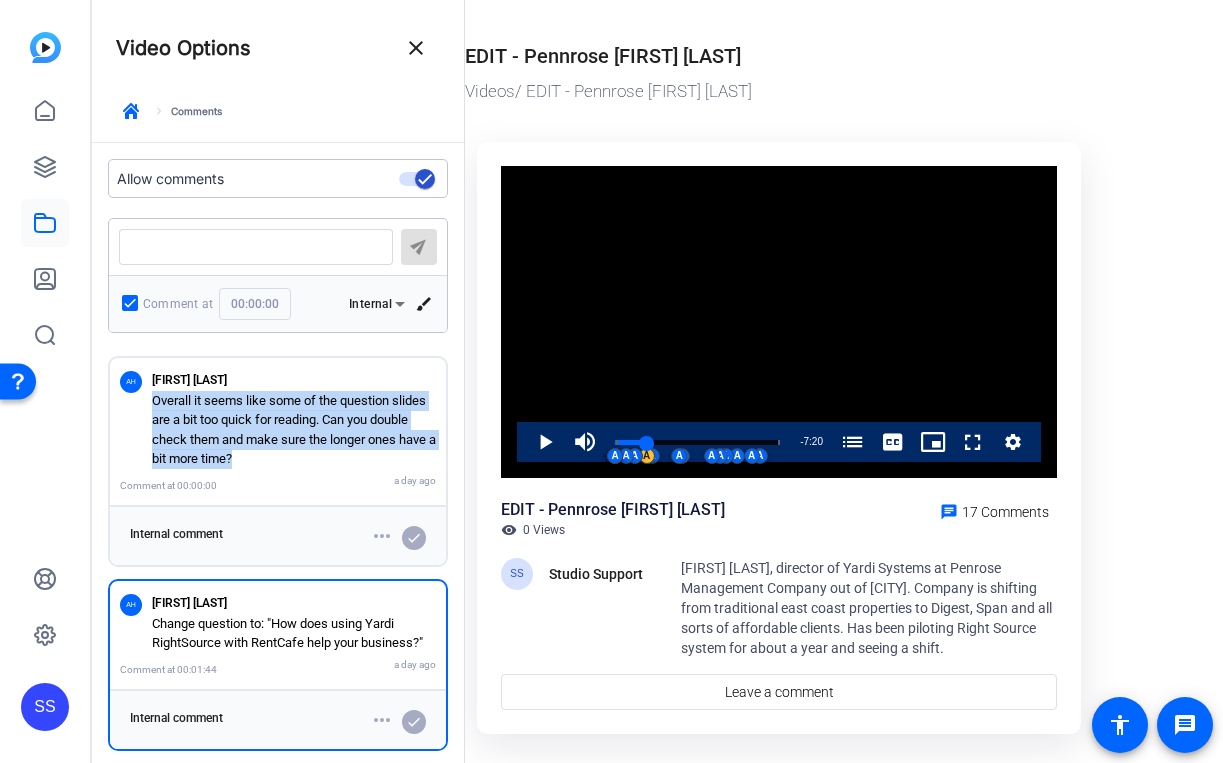 drag, startPoint x: 273, startPoint y: 462, endPoint x: 146, endPoint y: 404, distance: 139.61734 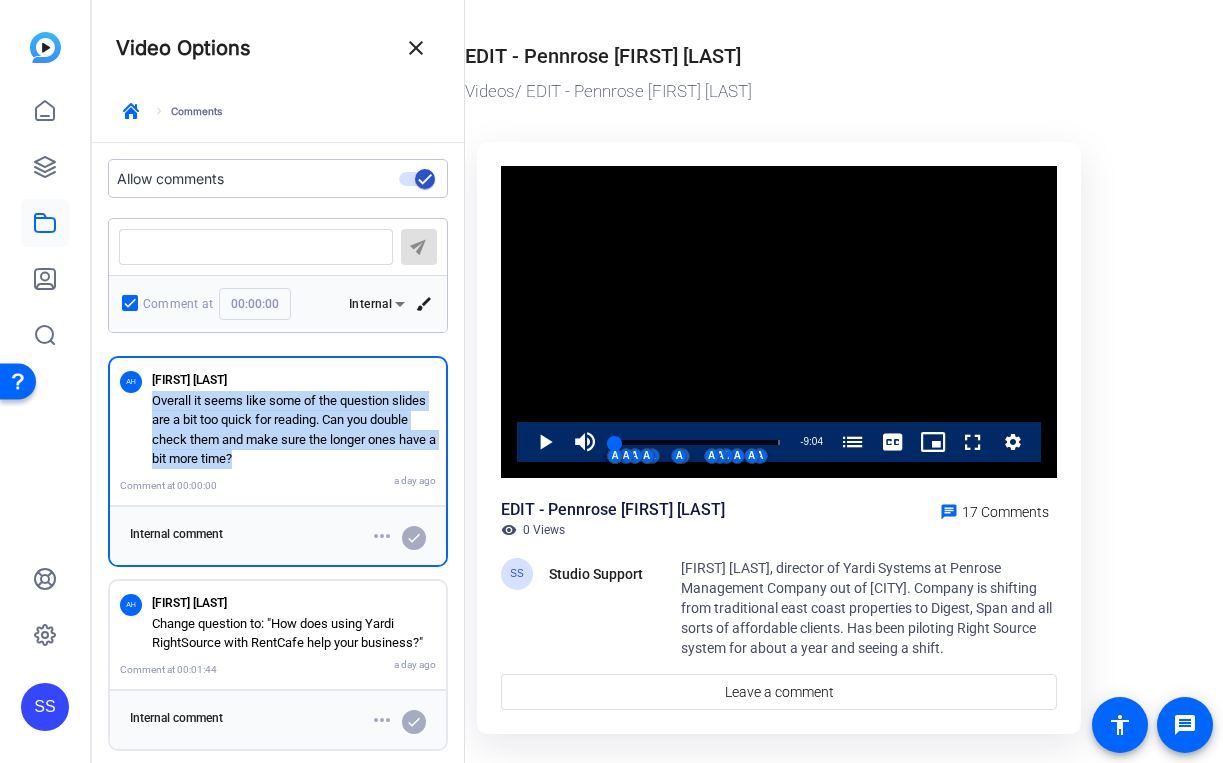 copy on "Overall it seems like some of the question slides are a bit too quick for reading. Can you double check them and make sure the longer ones have a bit more time?" 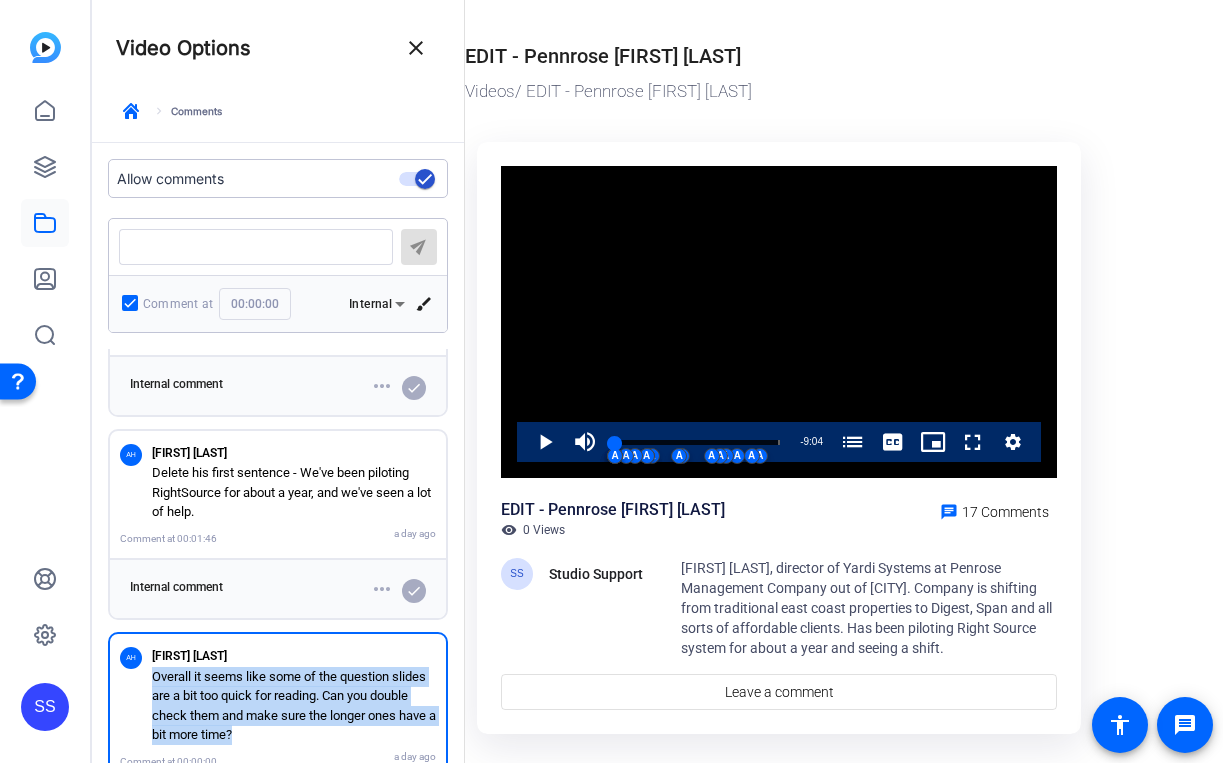 scroll, scrollTop: 1697, scrollLeft: 0, axis: vertical 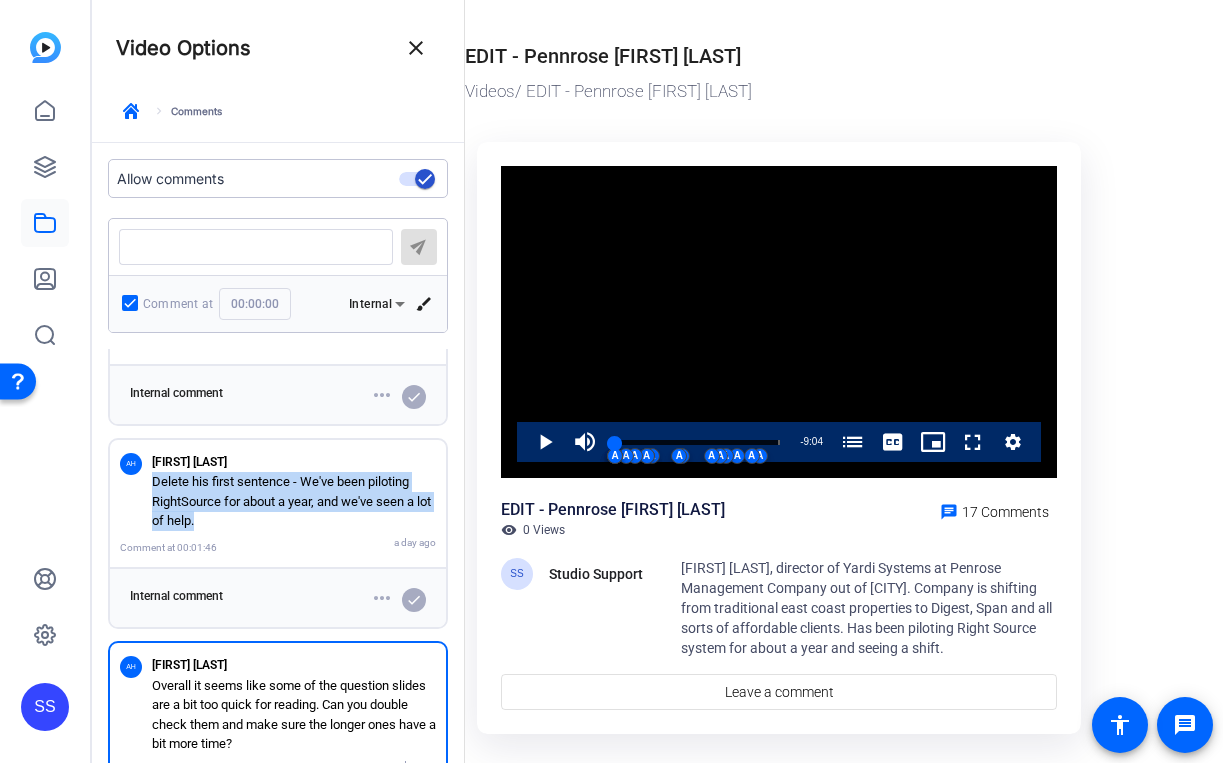 drag, startPoint x: 250, startPoint y: 521, endPoint x: 151, endPoint y: 488, distance: 104.35516 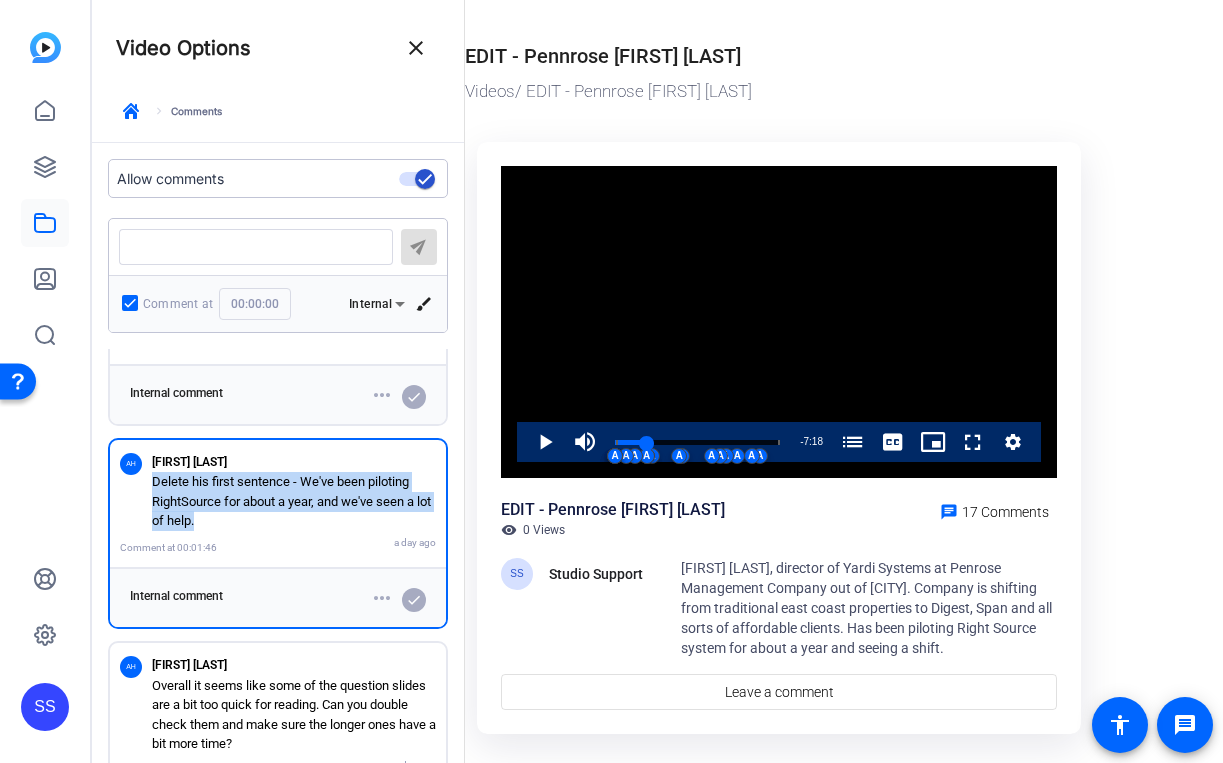 copy on "Delete his first sentence - We've been piloting RightSource for about a year, and we've seen a lot of help." 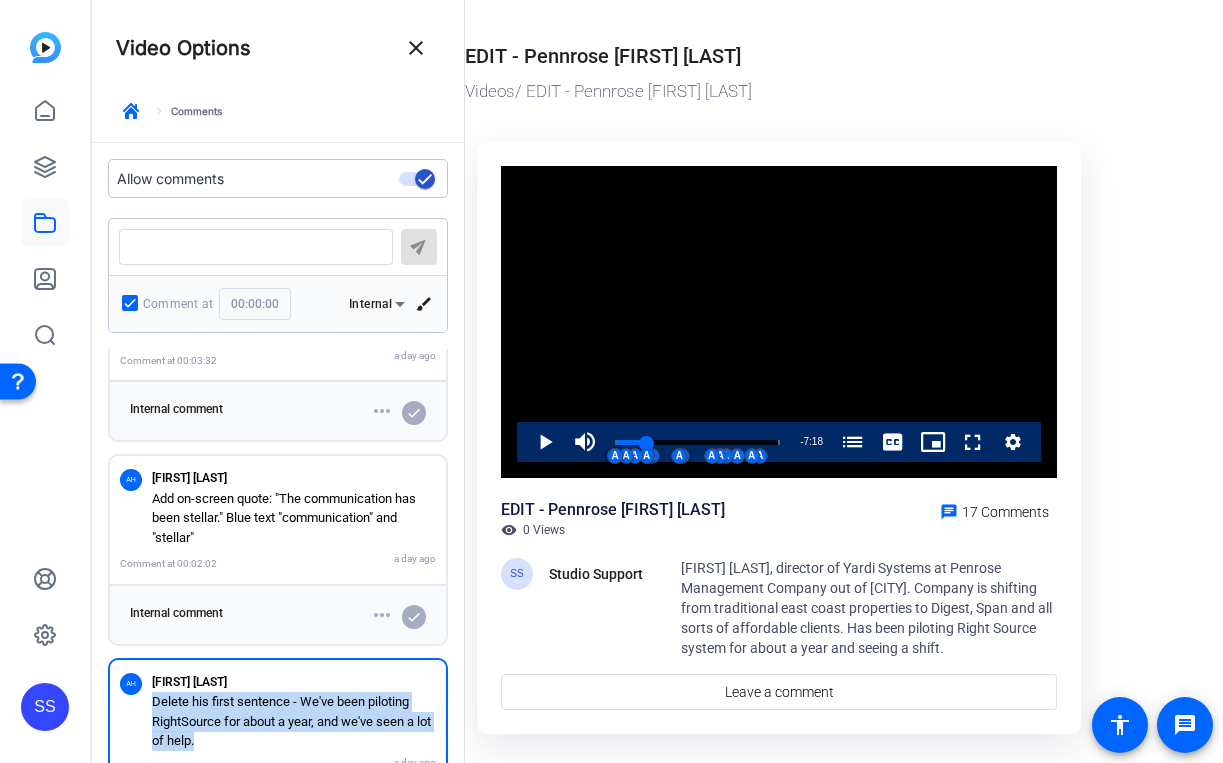 scroll, scrollTop: 1470, scrollLeft: 0, axis: vertical 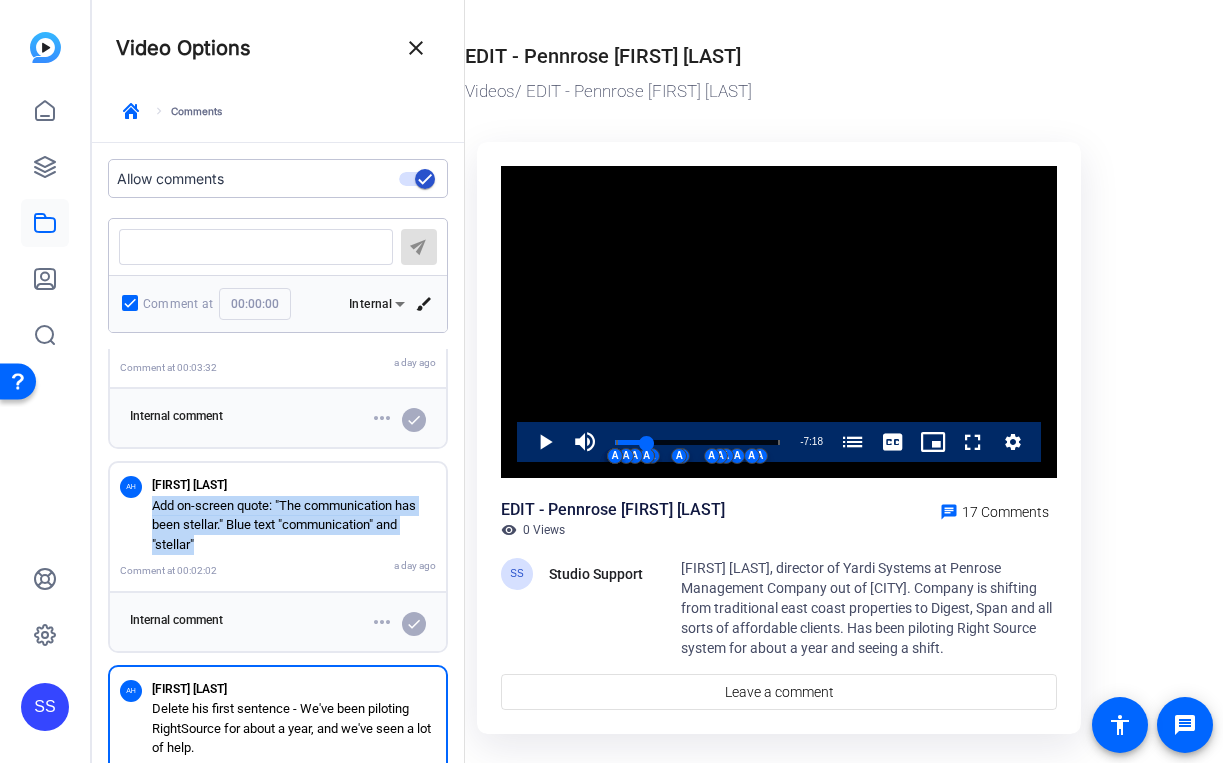 drag, startPoint x: 214, startPoint y: 545, endPoint x: 150, endPoint y: 513, distance: 71.55418 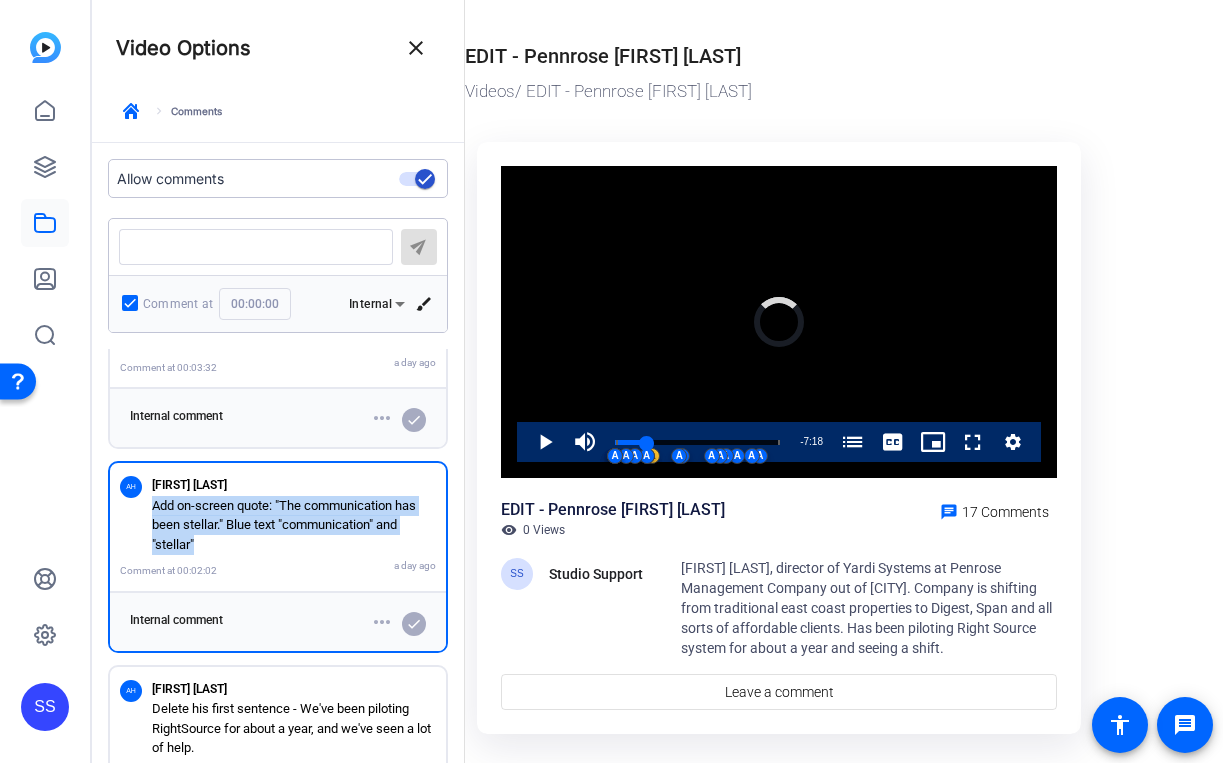 copy on "Add on-screen quote: "The communication has been stellar." Blue text "communication" and "stellar"" 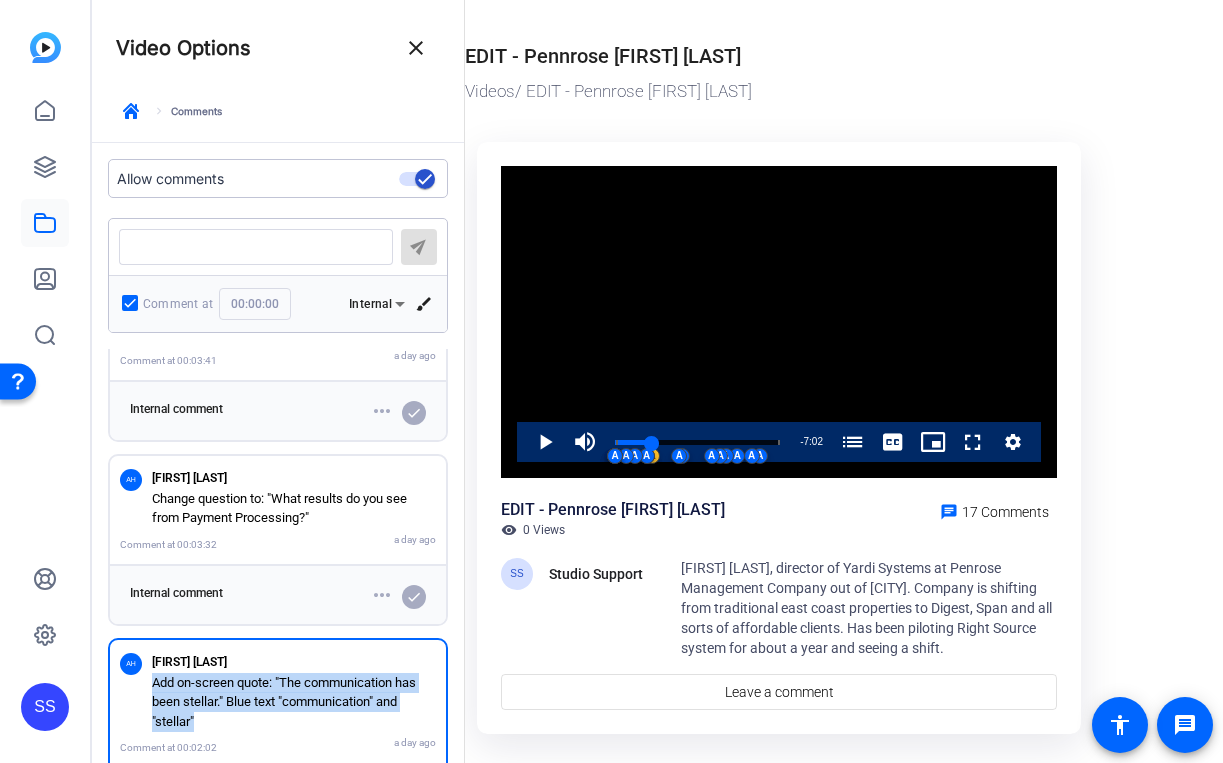 scroll, scrollTop: 1279, scrollLeft: 0, axis: vertical 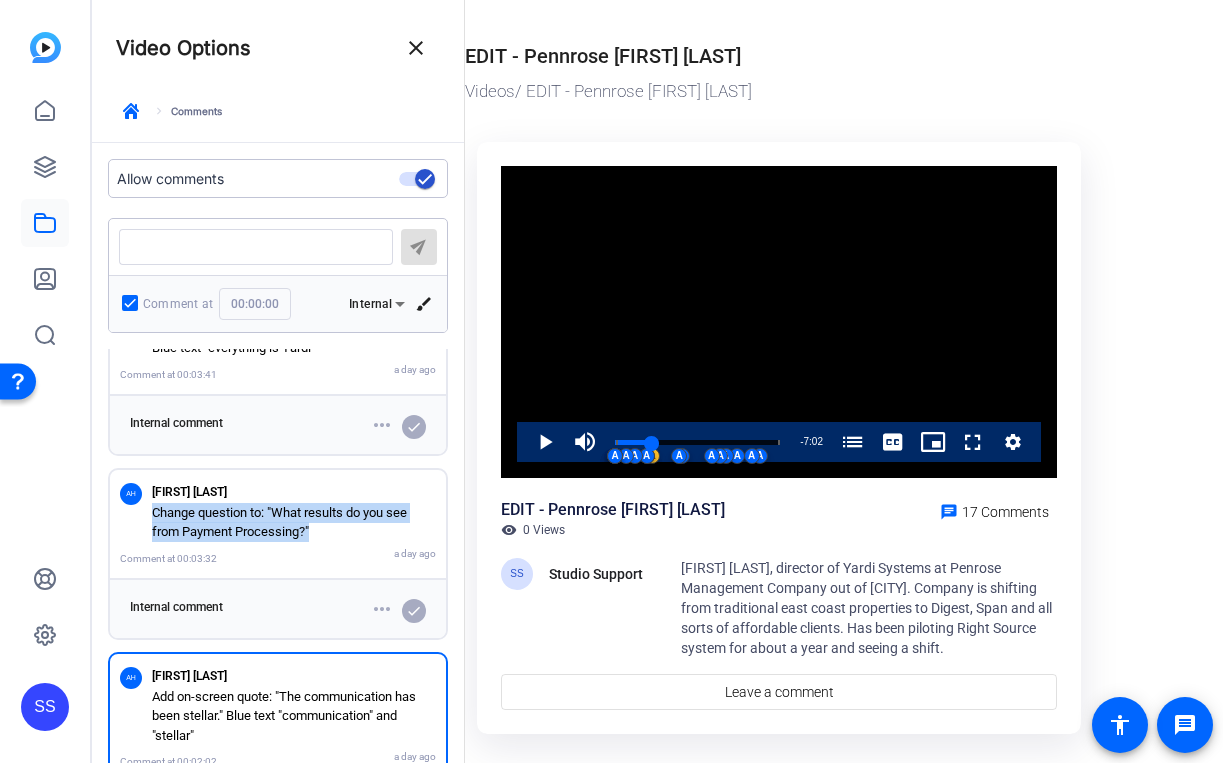 drag, startPoint x: 337, startPoint y: 529, endPoint x: 151, endPoint y: 517, distance: 186.38669 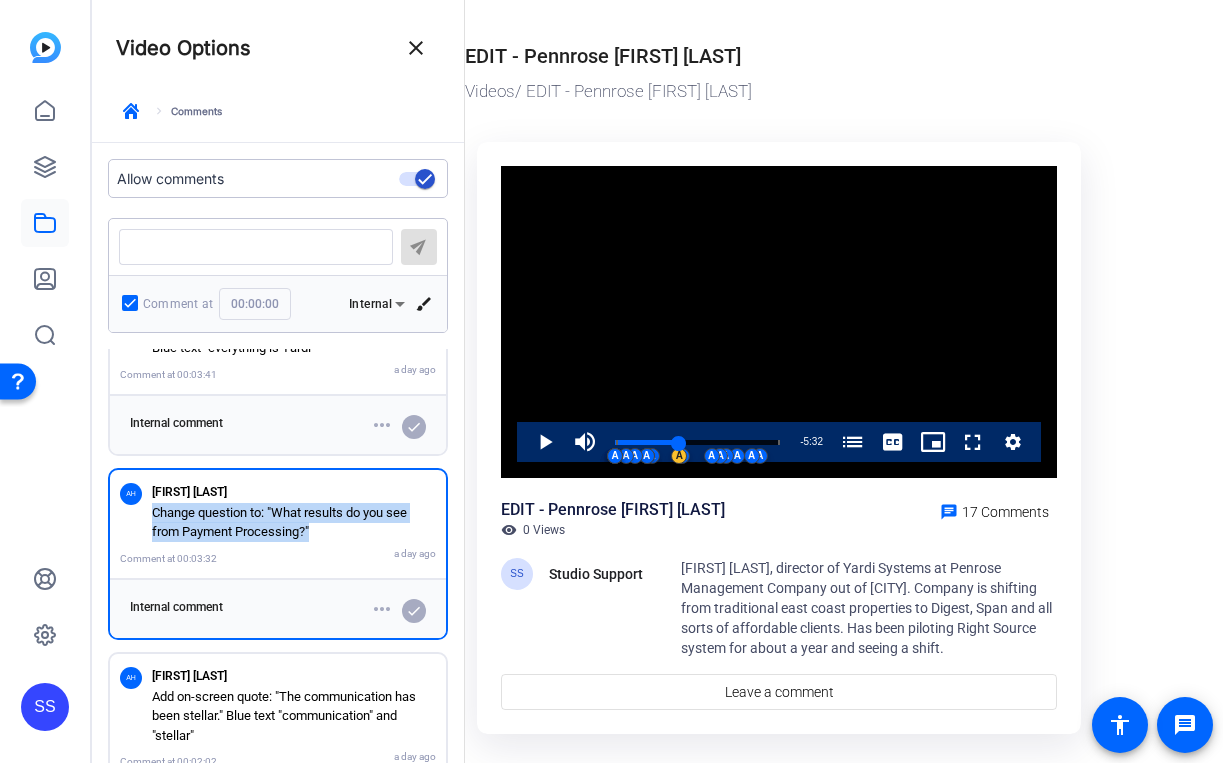 copy on "Change question to: "What results do you see from Payment Processing?"" 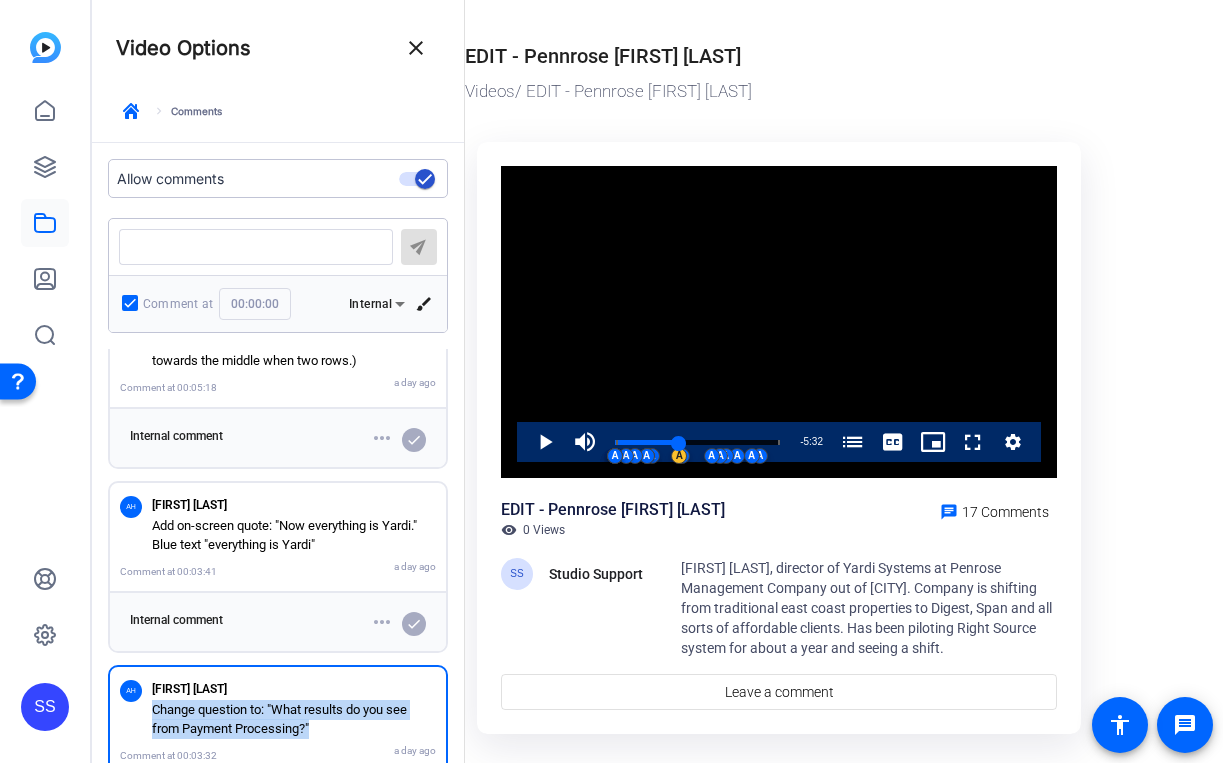scroll, scrollTop: 1064, scrollLeft: 0, axis: vertical 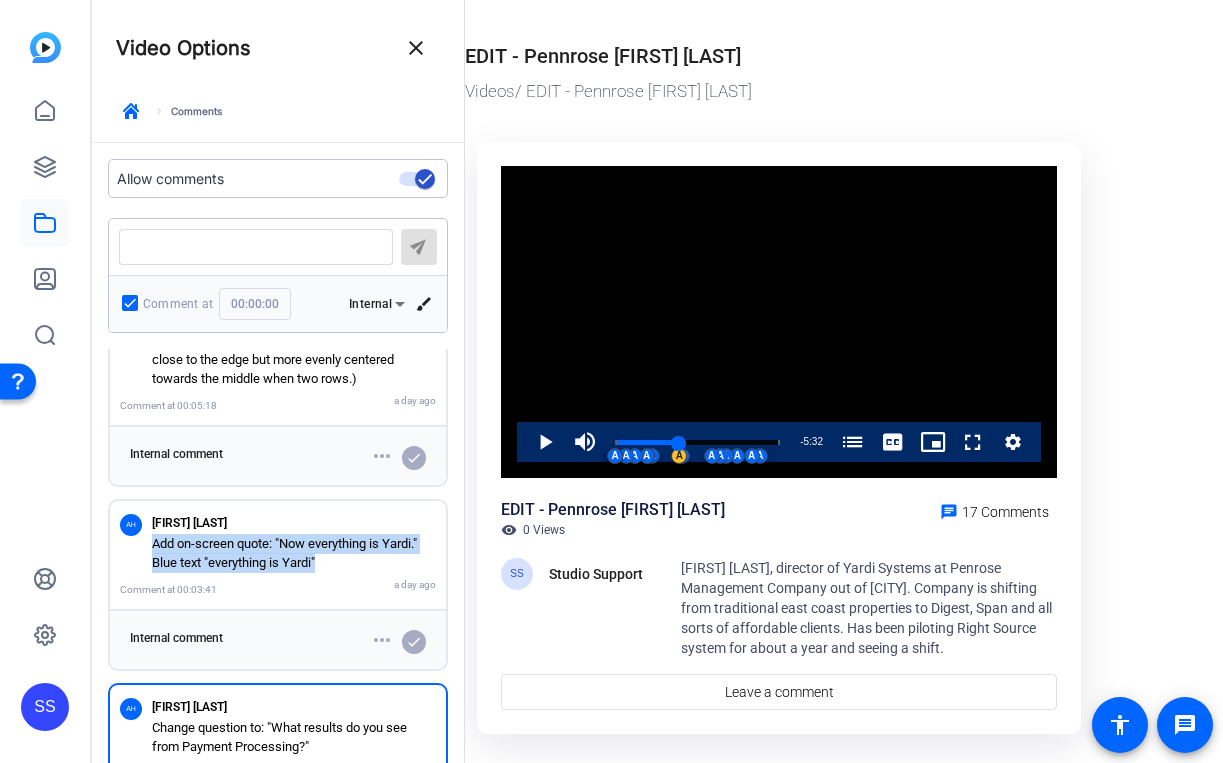 drag, startPoint x: 341, startPoint y: 568, endPoint x: 153, endPoint y: 550, distance: 188.85974 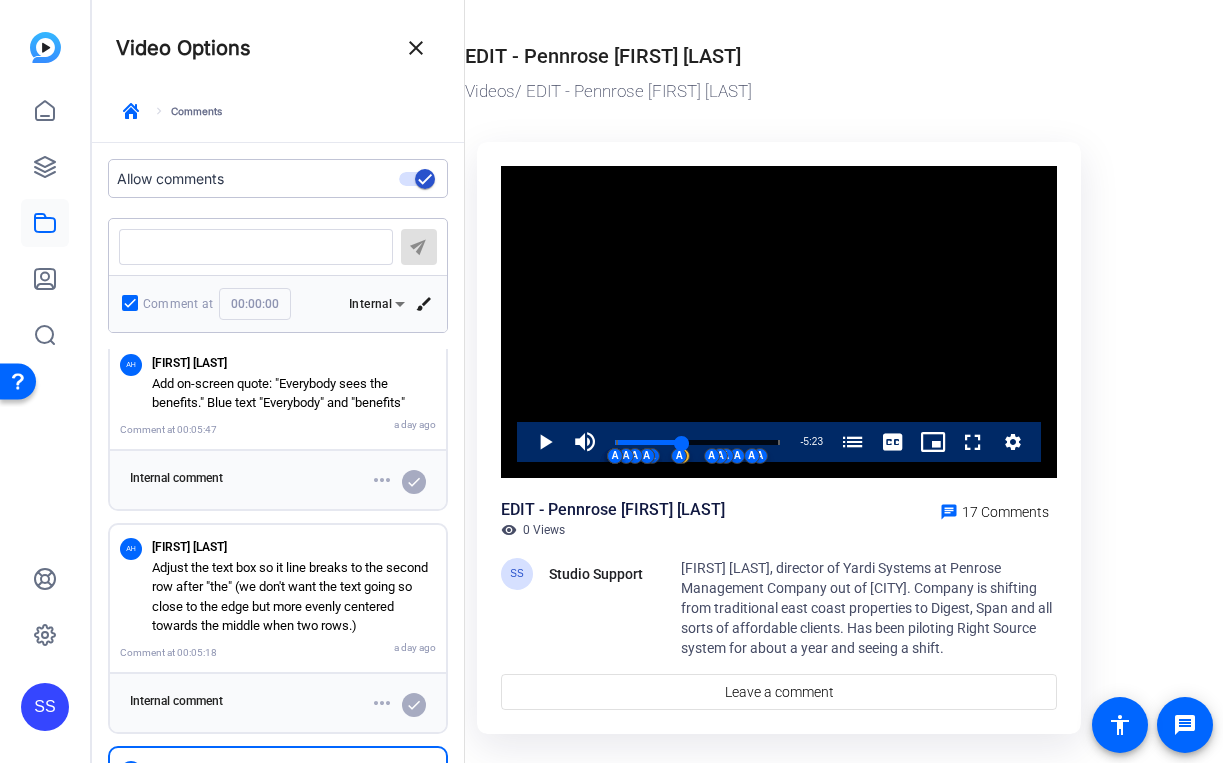 scroll, scrollTop: 821, scrollLeft: 0, axis: vertical 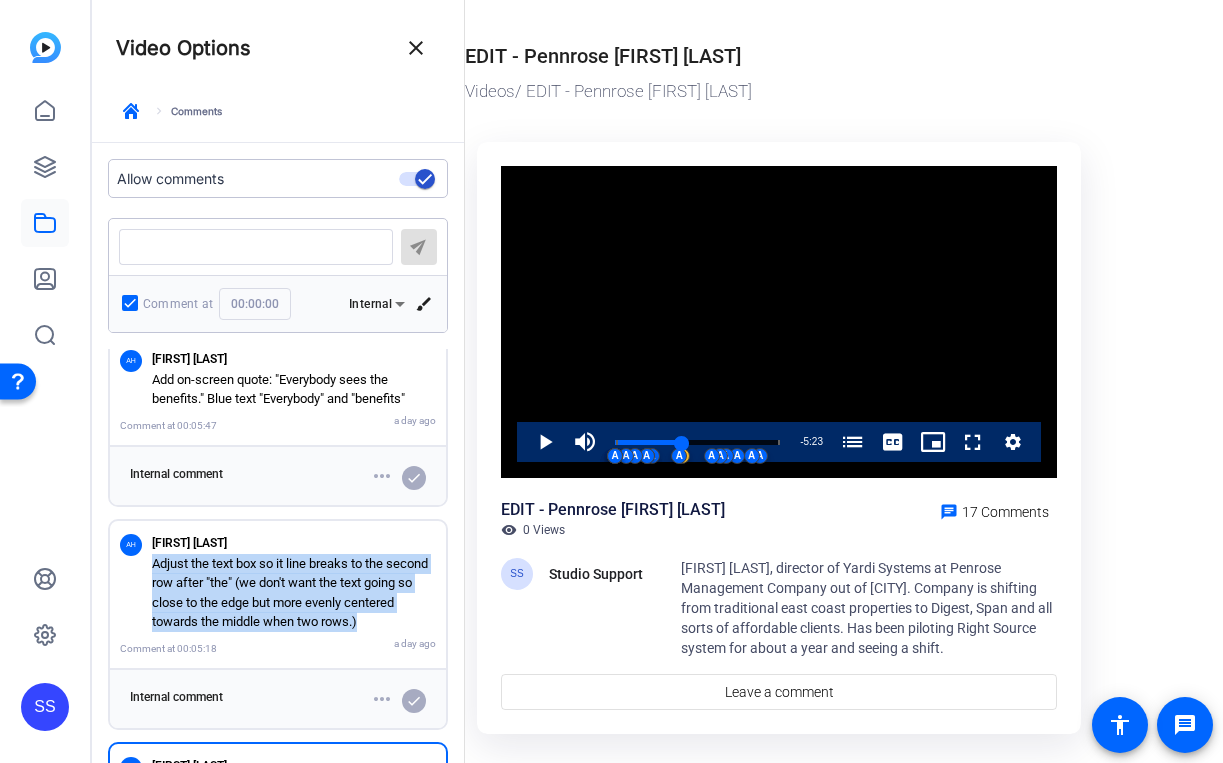drag, startPoint x: 387, startPoint y: 624, endPoint x: 155, endPoint y: 572, distance: 237.75618 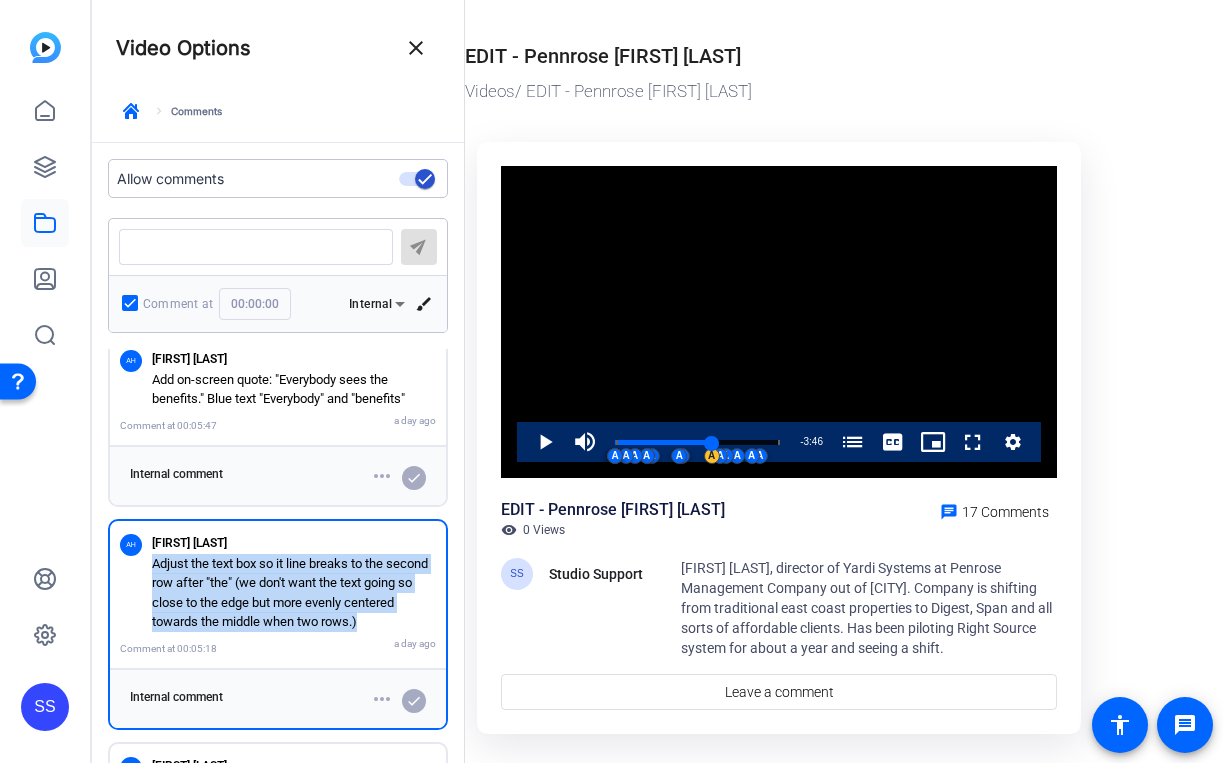 scroll, scrollTop: 755, scrollLeft: 0, axis: vertical 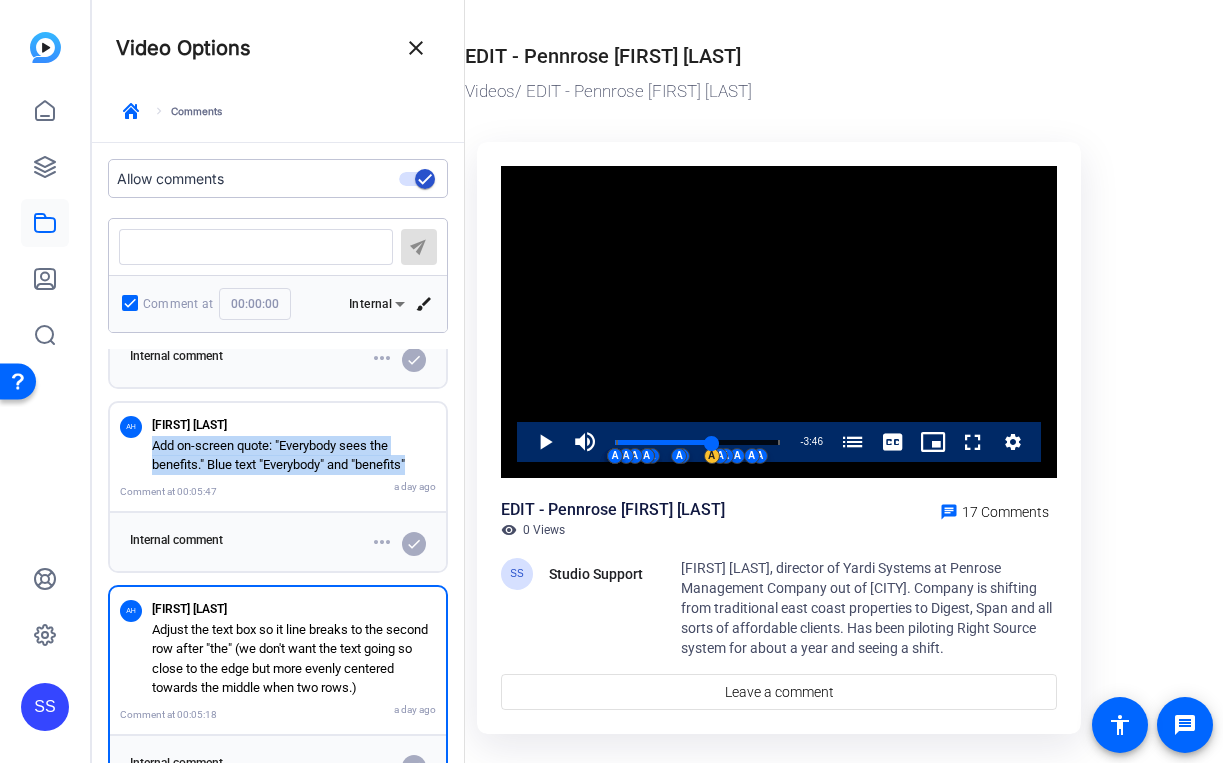 drag, startPoint x: 421, startPoint y: 465, endPoint x: 149, endPoint y: 445, distance: 272.7343 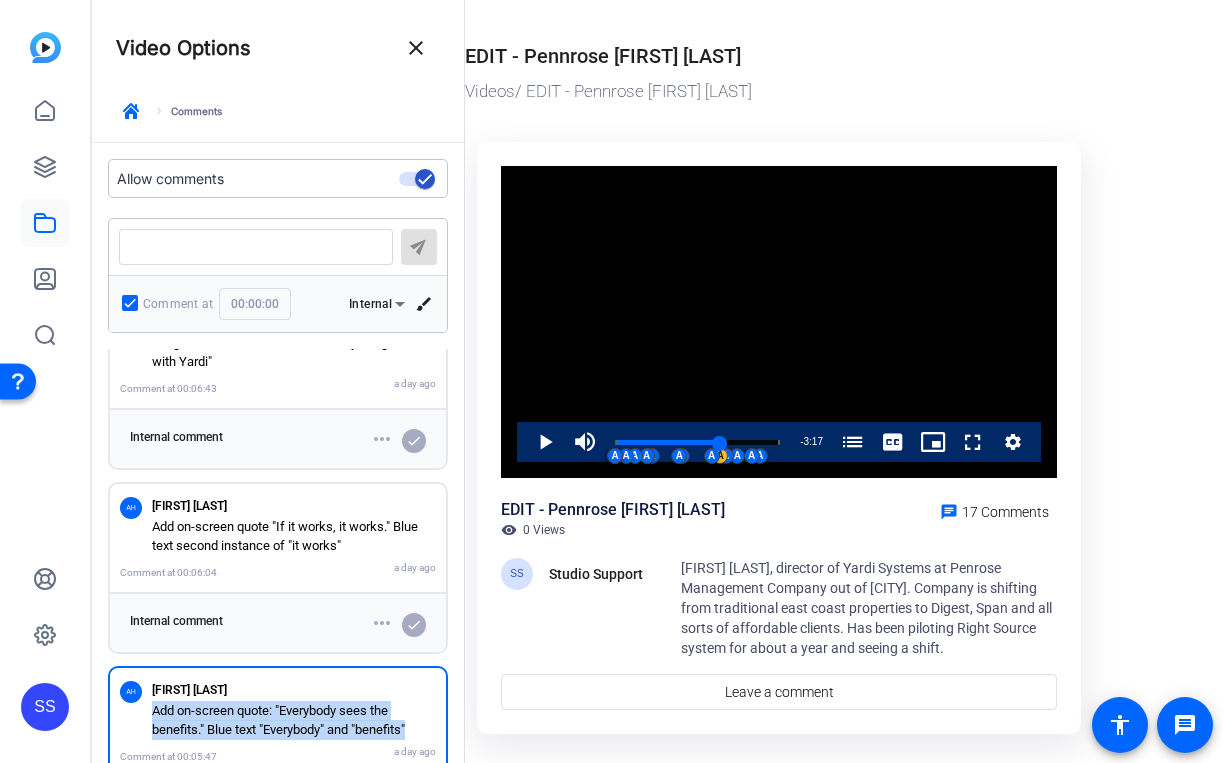 scroll, scrollTop: 489, scrollLeft: 0, axis: vertical 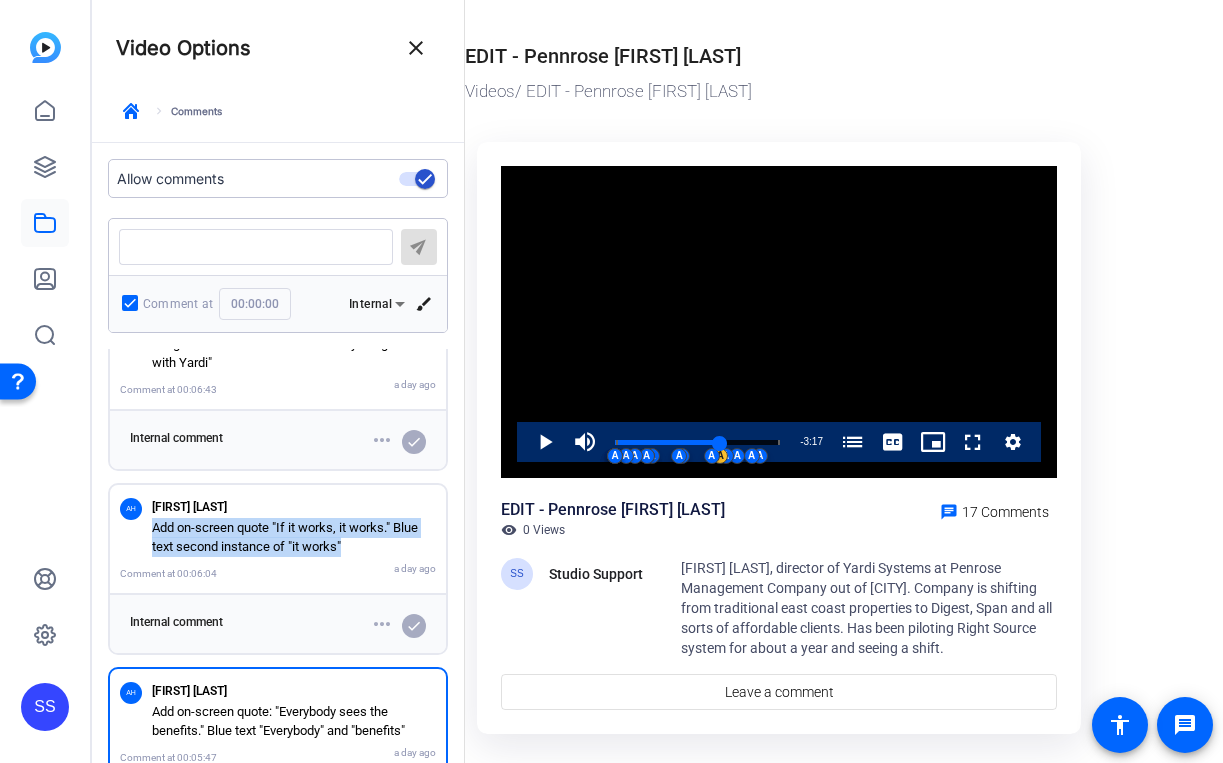 drag, startPoint x: 379, startPoint y: 545, endPoint x: 152, endPoint y: 531, distance: 227.4313 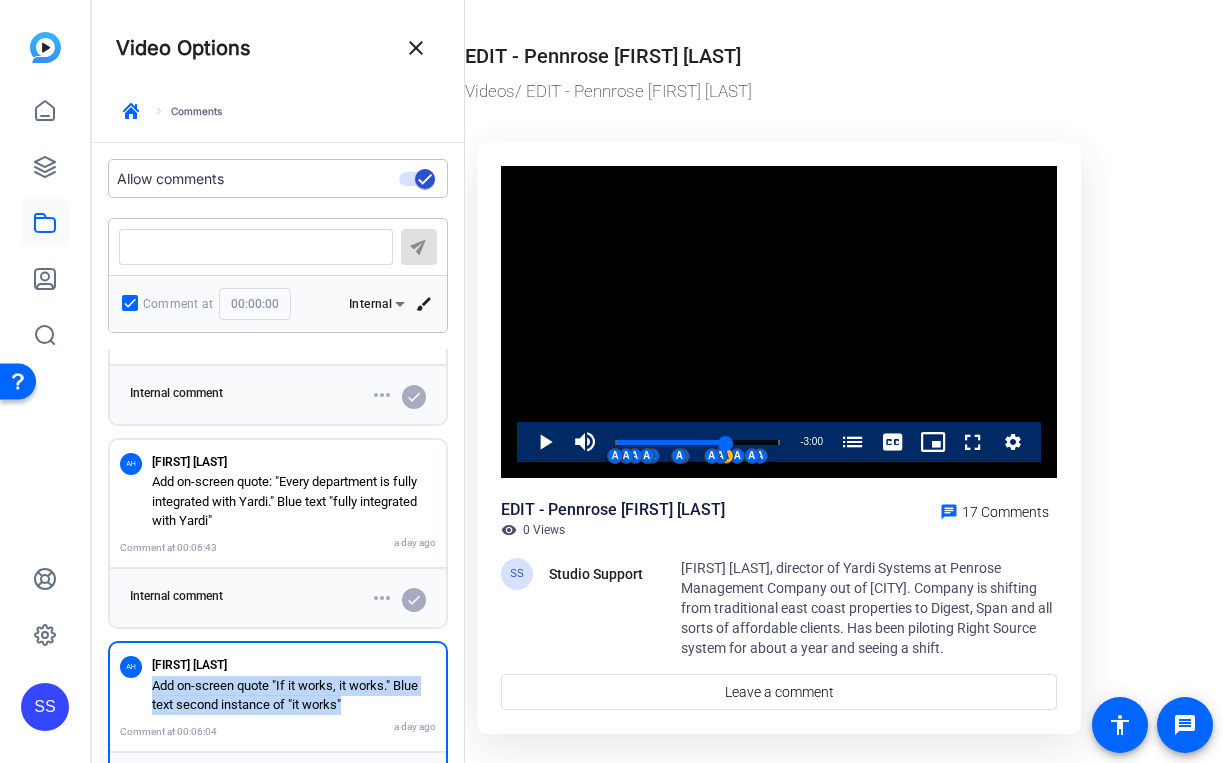 scroll, scrollTop: 325, scrollLeft: 0, axis: vertical 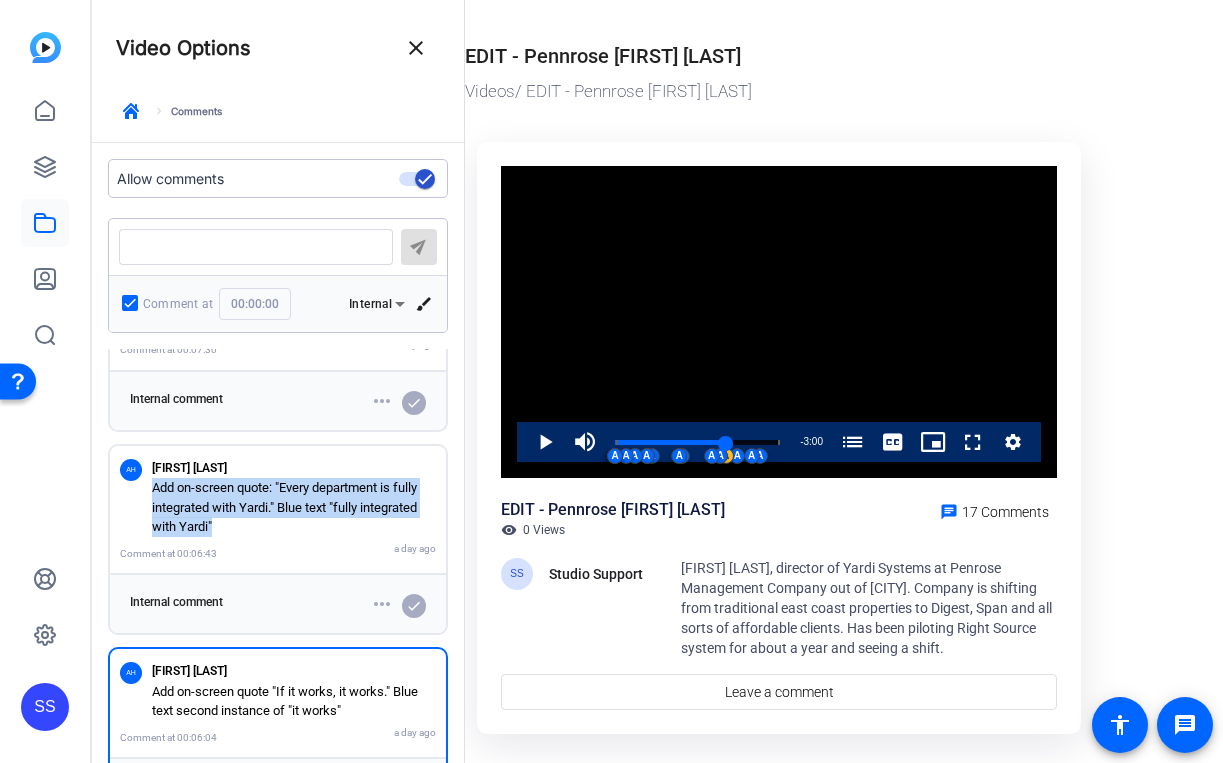 drag, startPoint x: 242, startPoint y: 524, endPoint x: 140, endPoint y: 494, distance: 106.320274 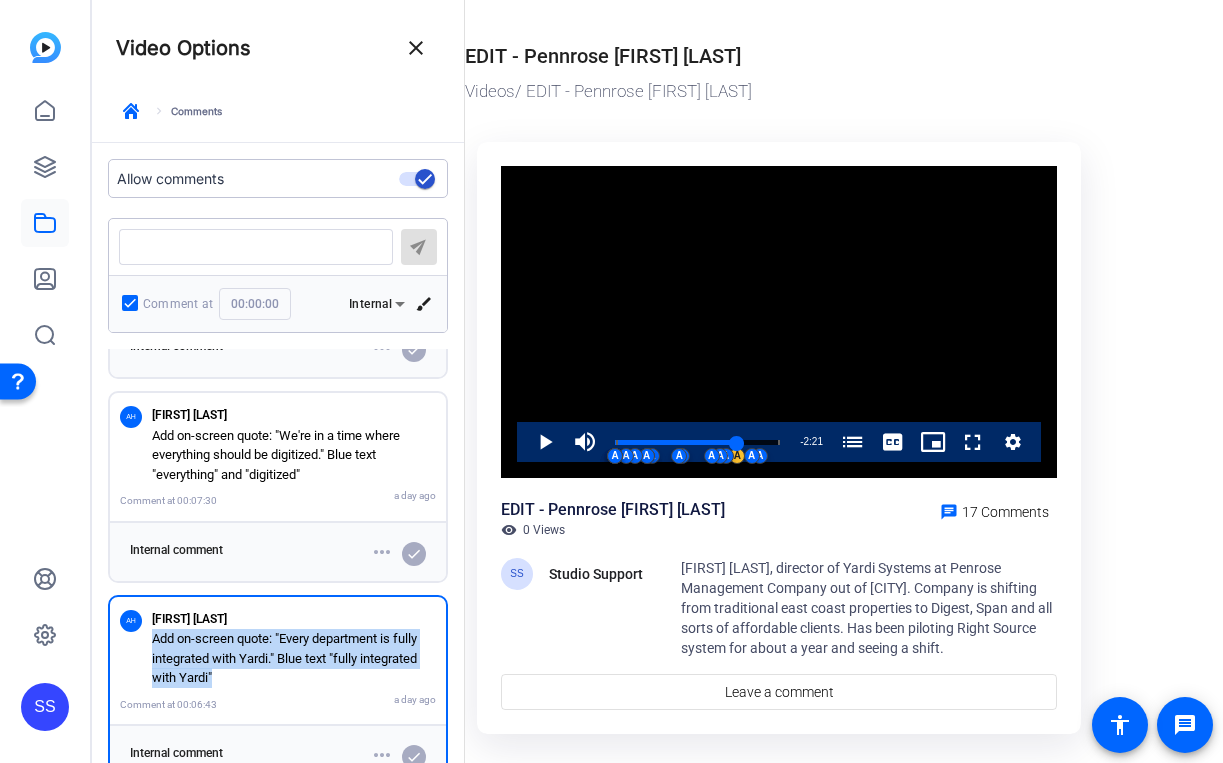 scroll, scrollTop: 169, scrollLeft: 0, axis: vertical 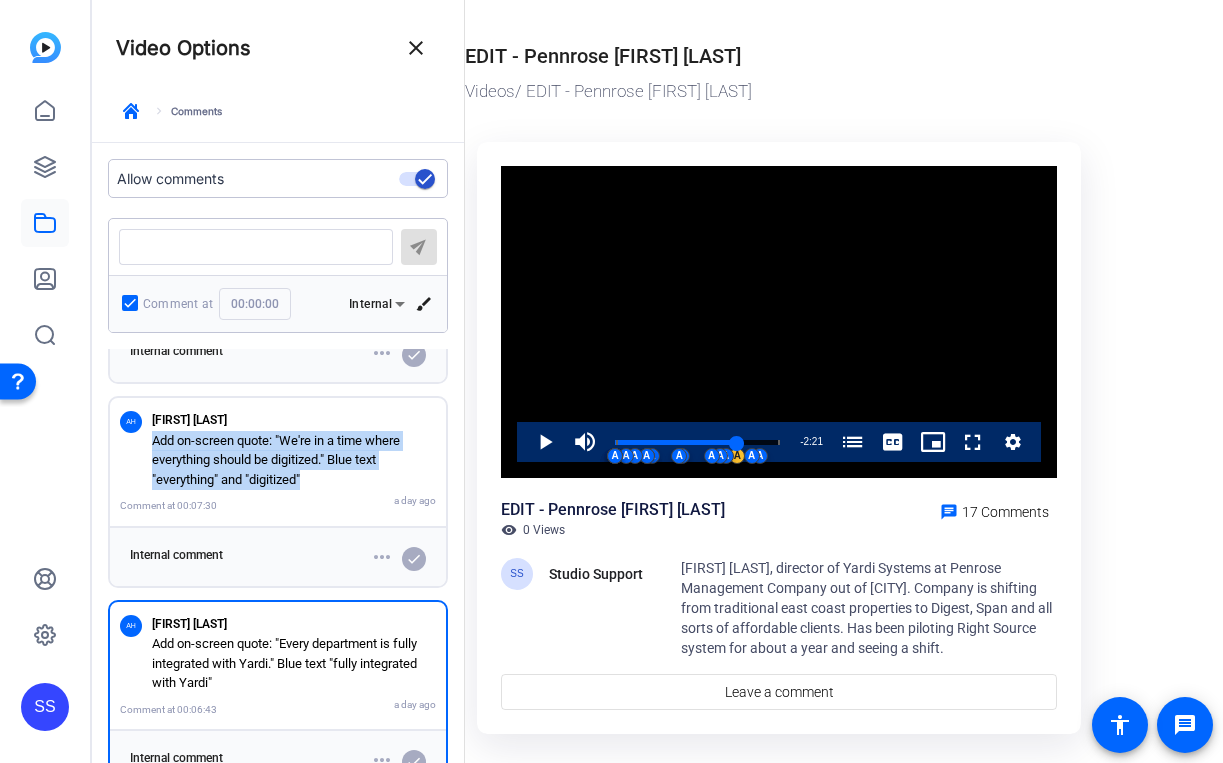 drag, startPoint x: 321, startPoint y: 481, endPoint x: 153, endPoint y: 442, distance: 172.46739 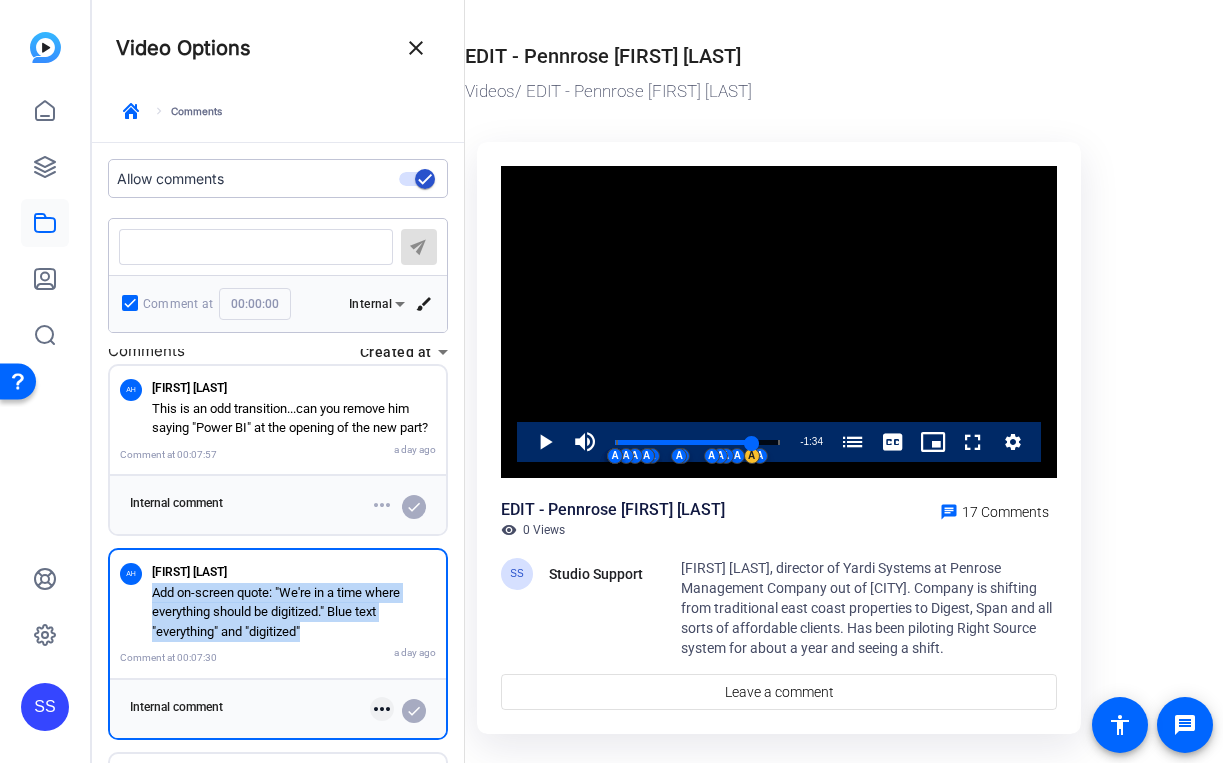 scroll, scrollTop: 0, scrollLeft: 0, axis: both 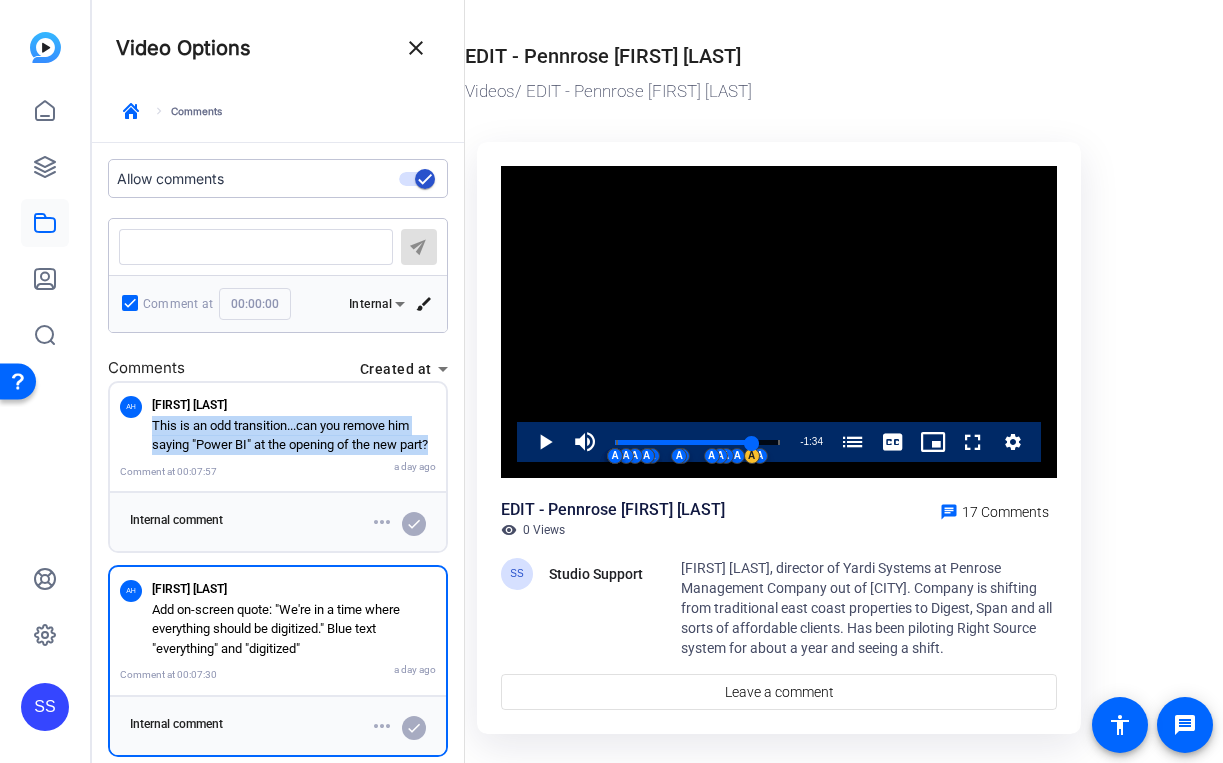 drag, startPoint x: 436, startPoint y: 443, endPoint x: 148, endPoint y: 429, distance: 288.3401 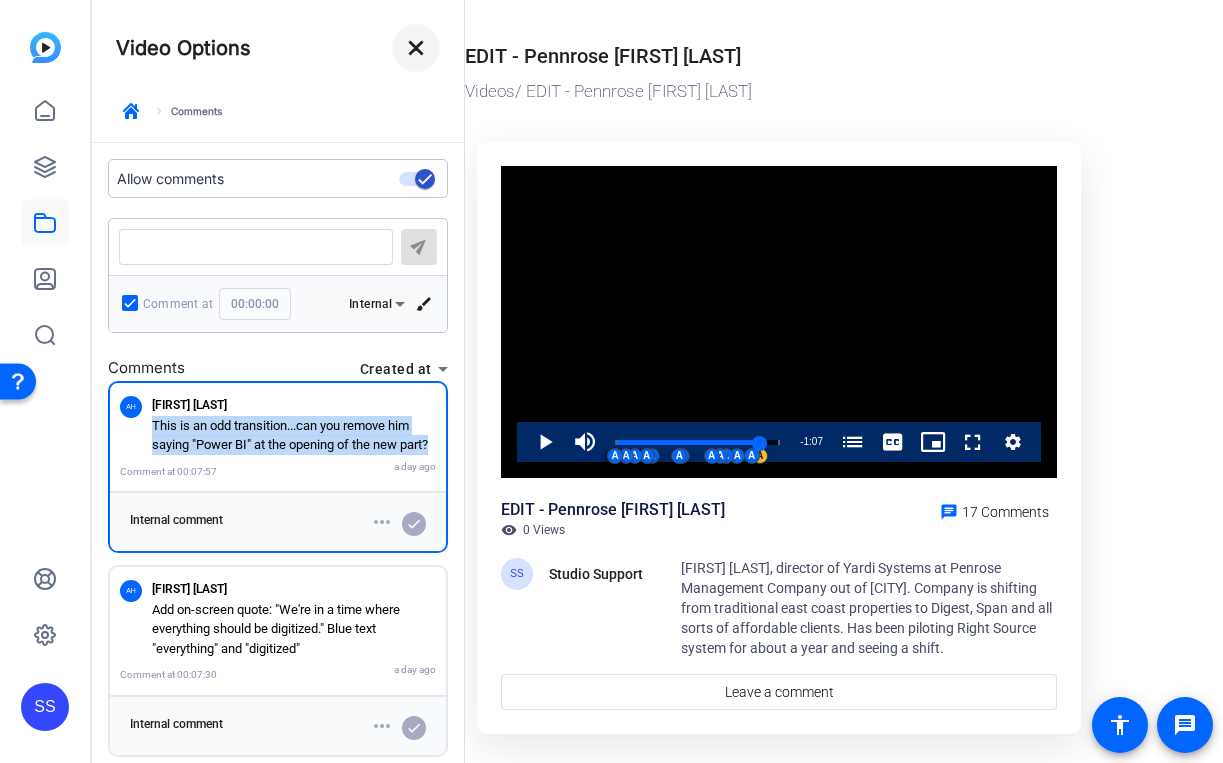 click on "close" 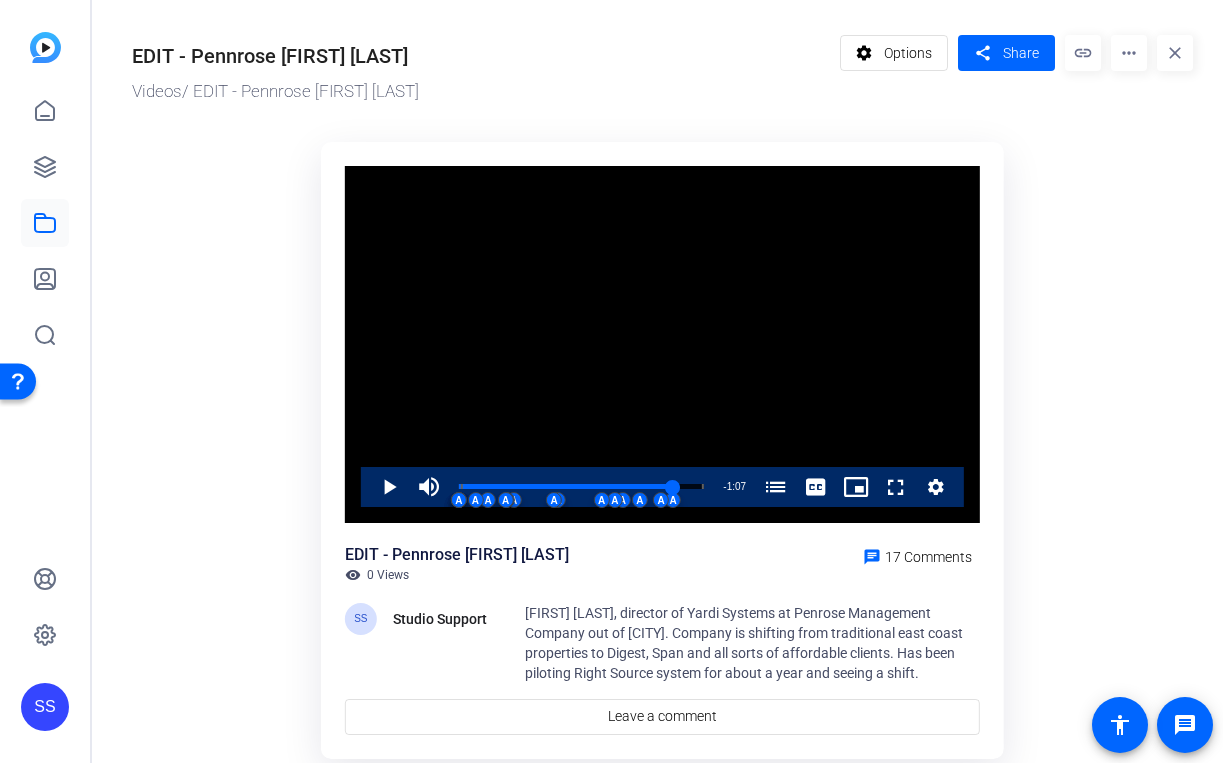 click 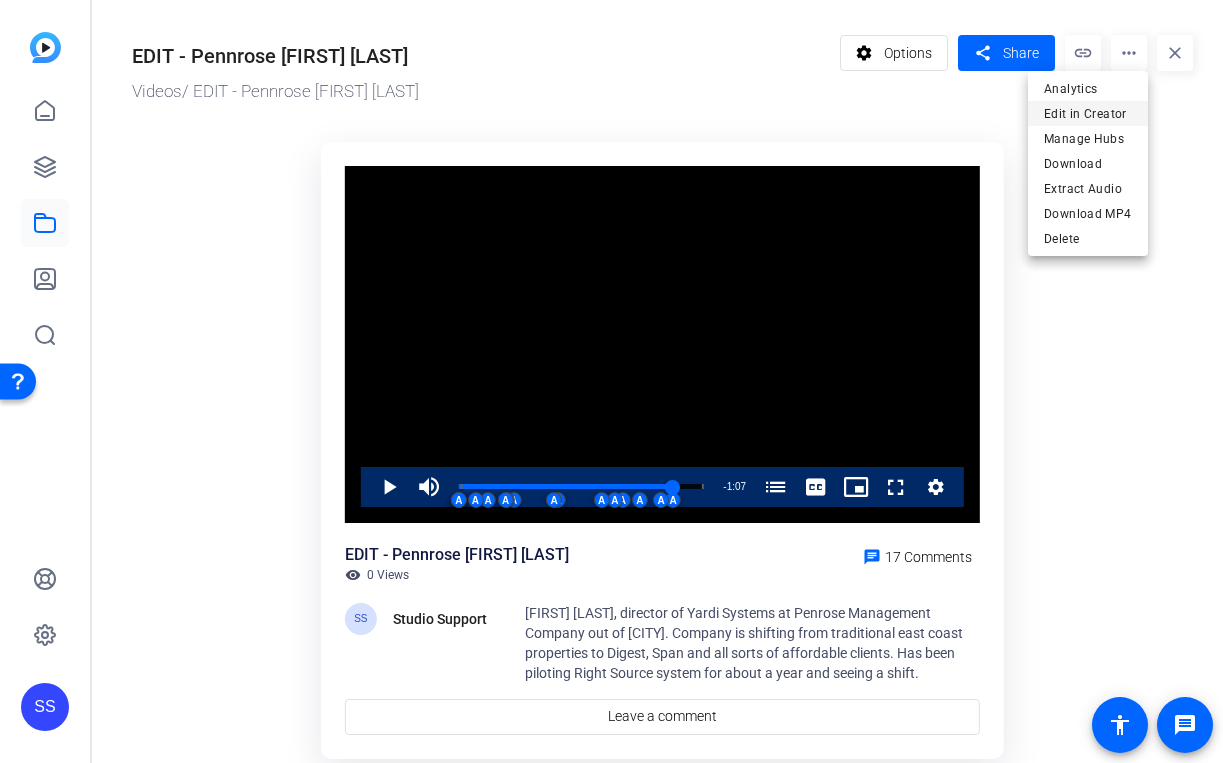 click on "Edit in Creator" at bounding box center [1088, 114] 